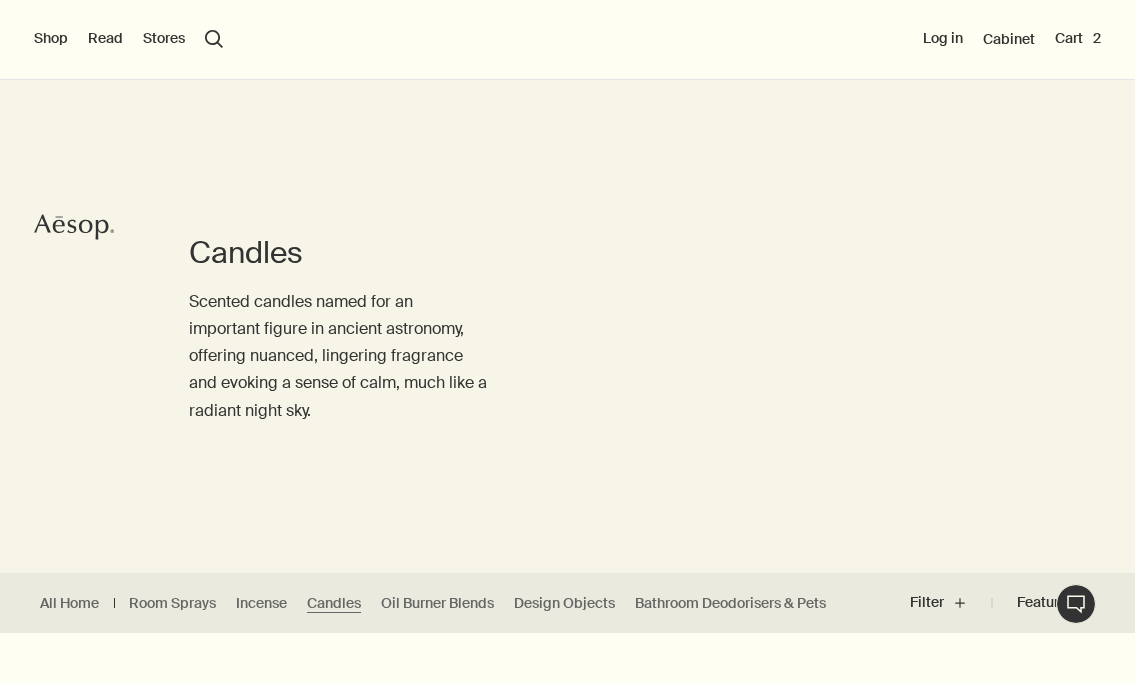 scroll, scrollTop: 0, scrollLeft: 0, axis: both 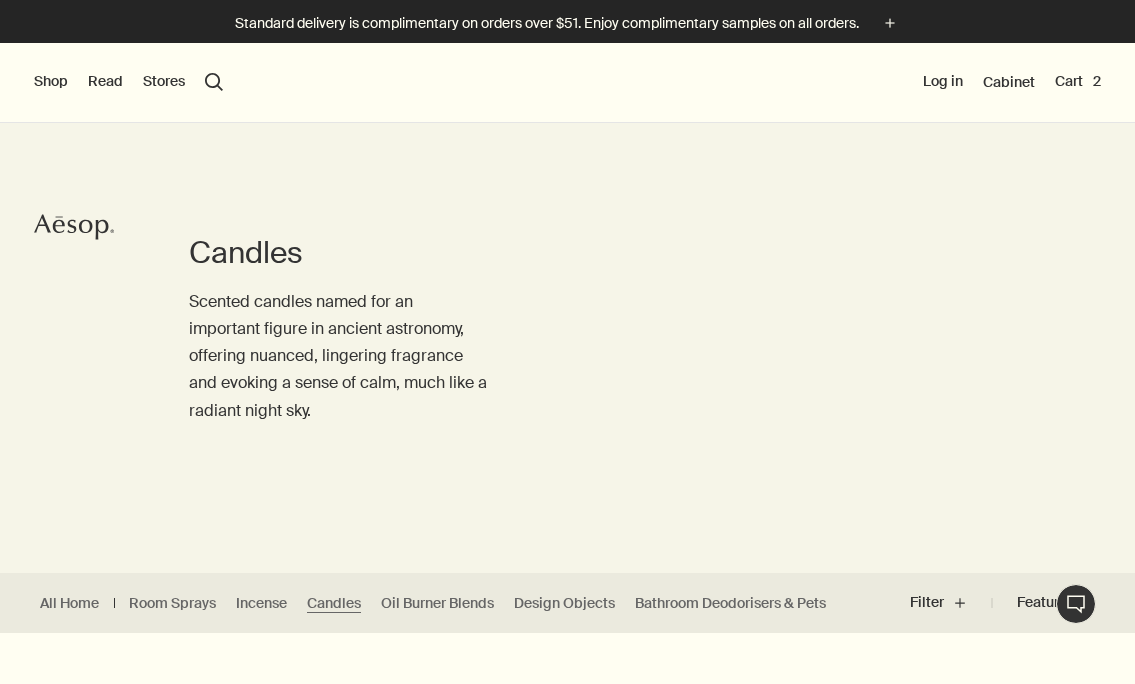 click on "Shop" at bounding box center (51, 82) 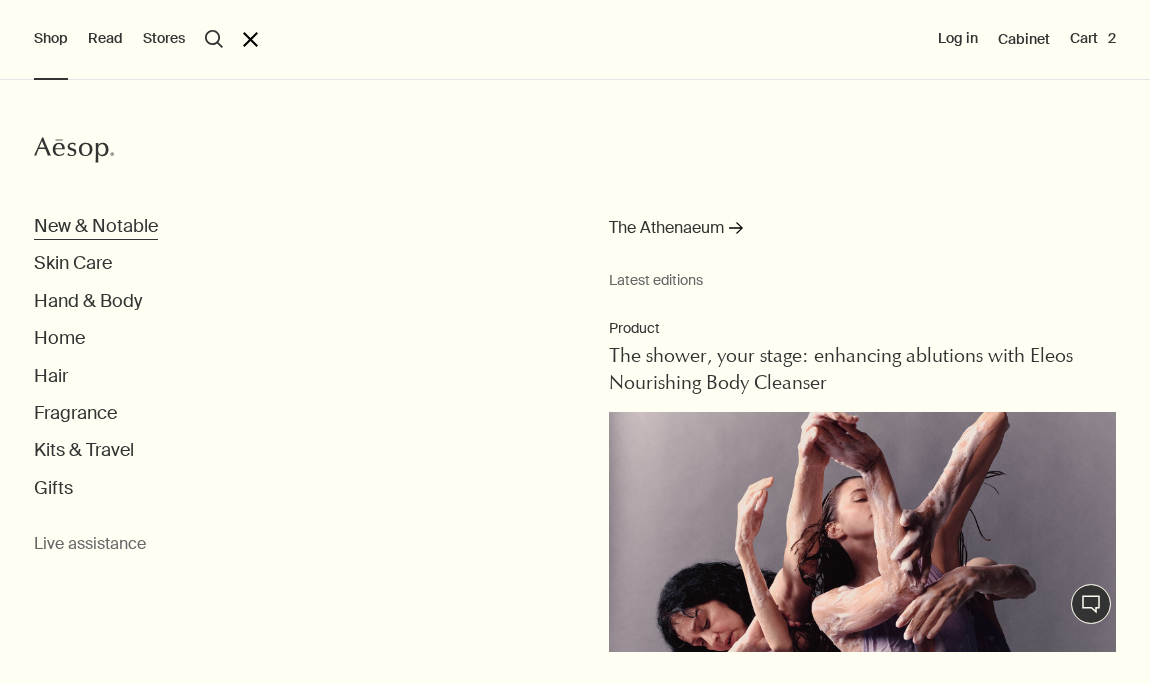 click on "New & Notable" at bounding box center (96, 226) 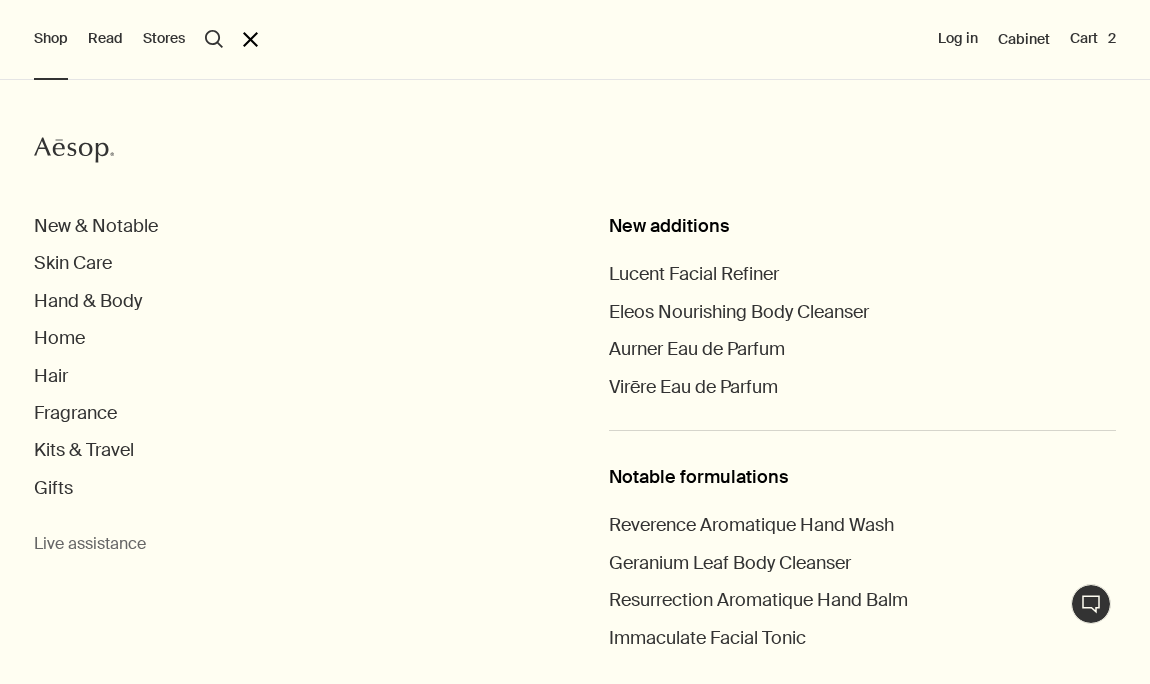 click on "Shop" at bounding box center [51, 39] 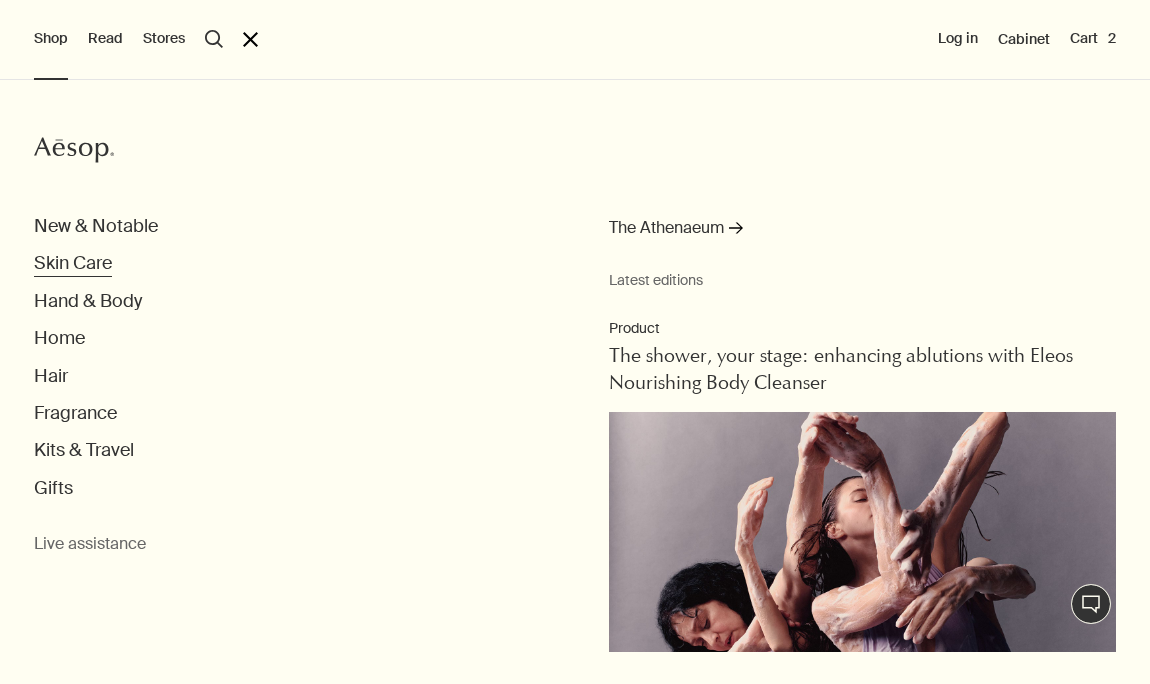 click on "Skin Care" at bounding box center (73, 263) 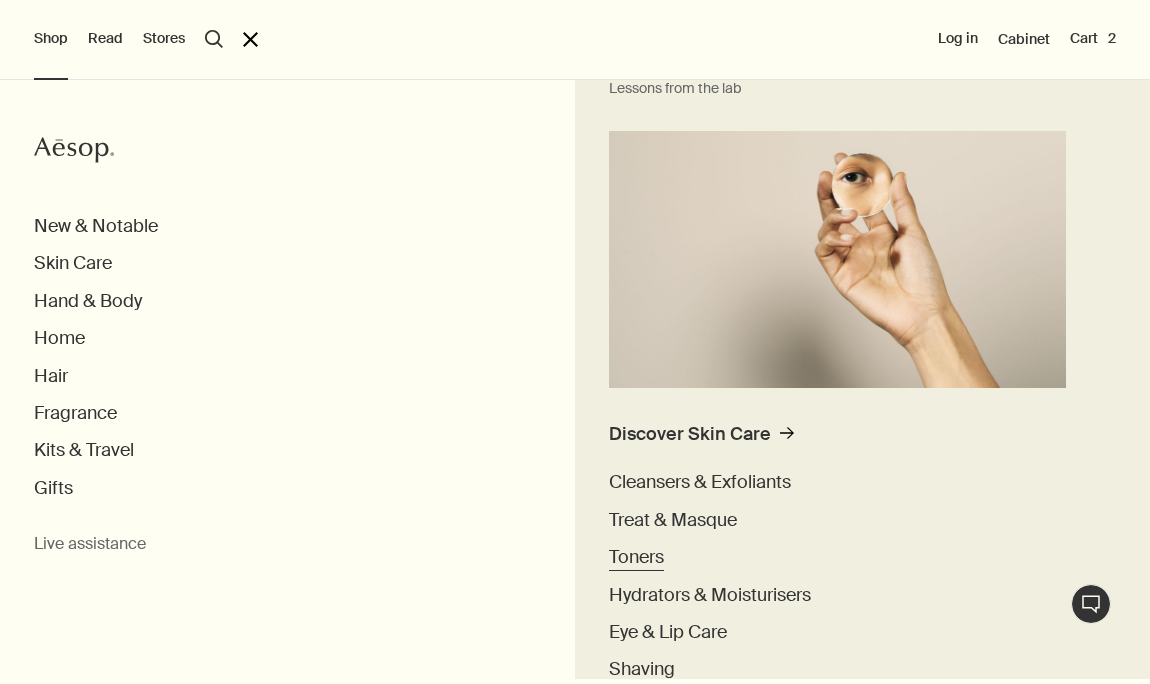 scroll, scrollTop: 509, scrollLeft: 0, axis: vertical 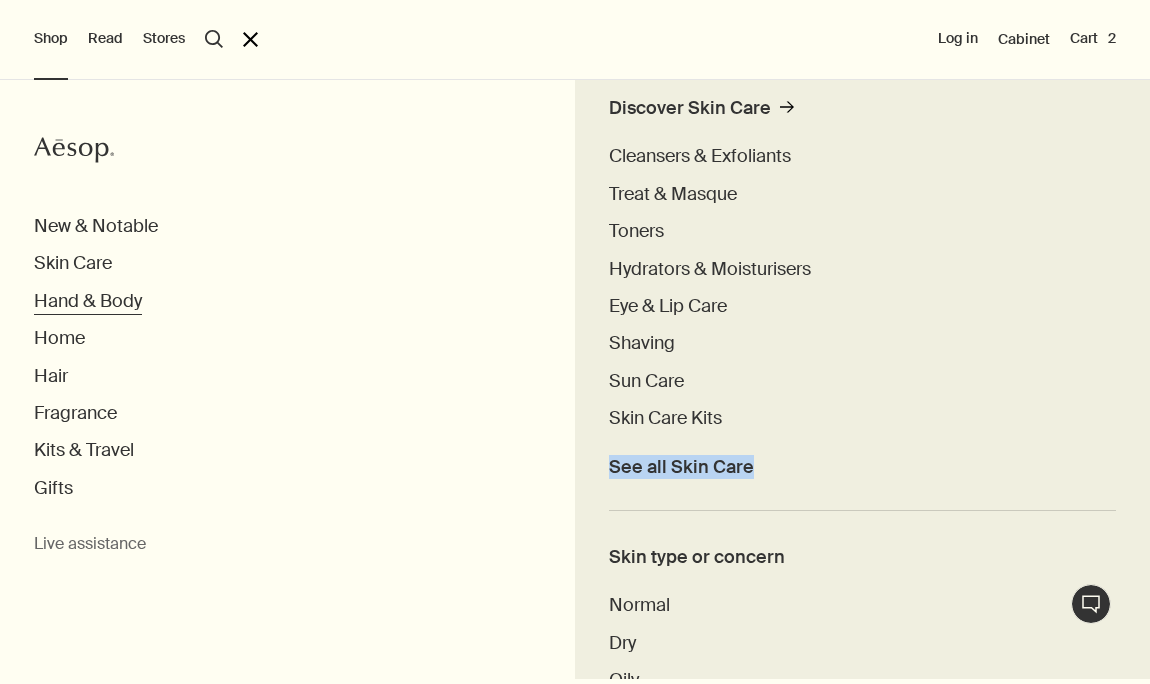 click on "Hand & Body" at bounding box center [88, 301] 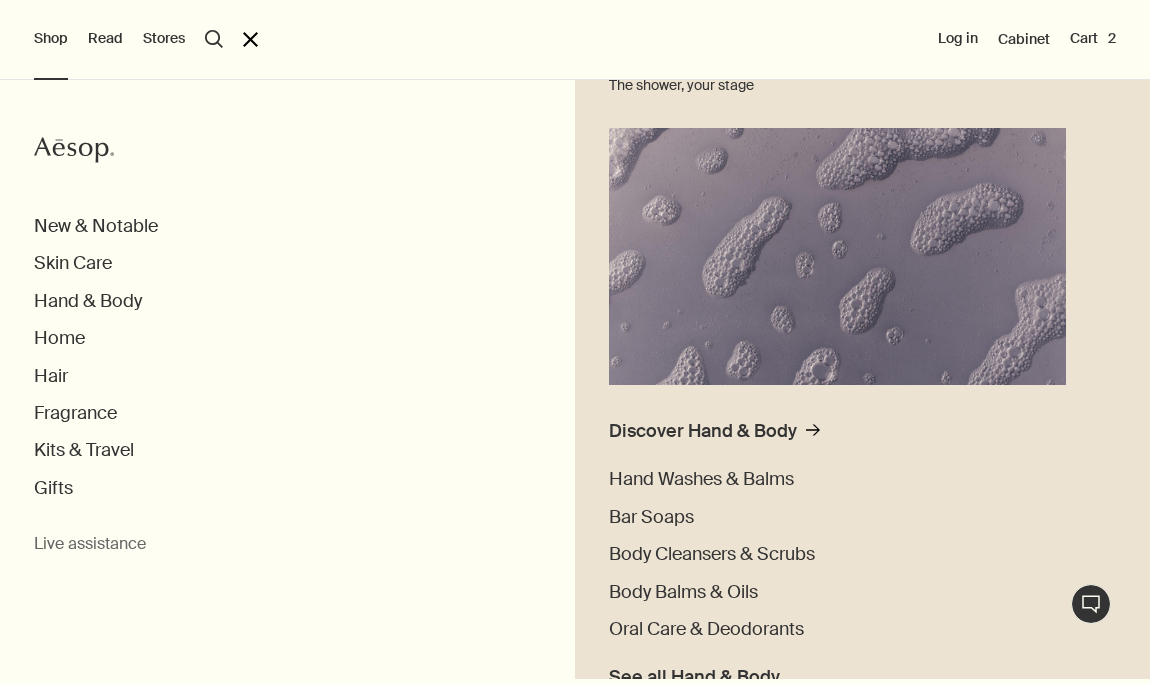 scroll, scrollTop: 382, scrollLeft: 0, axis: vertical 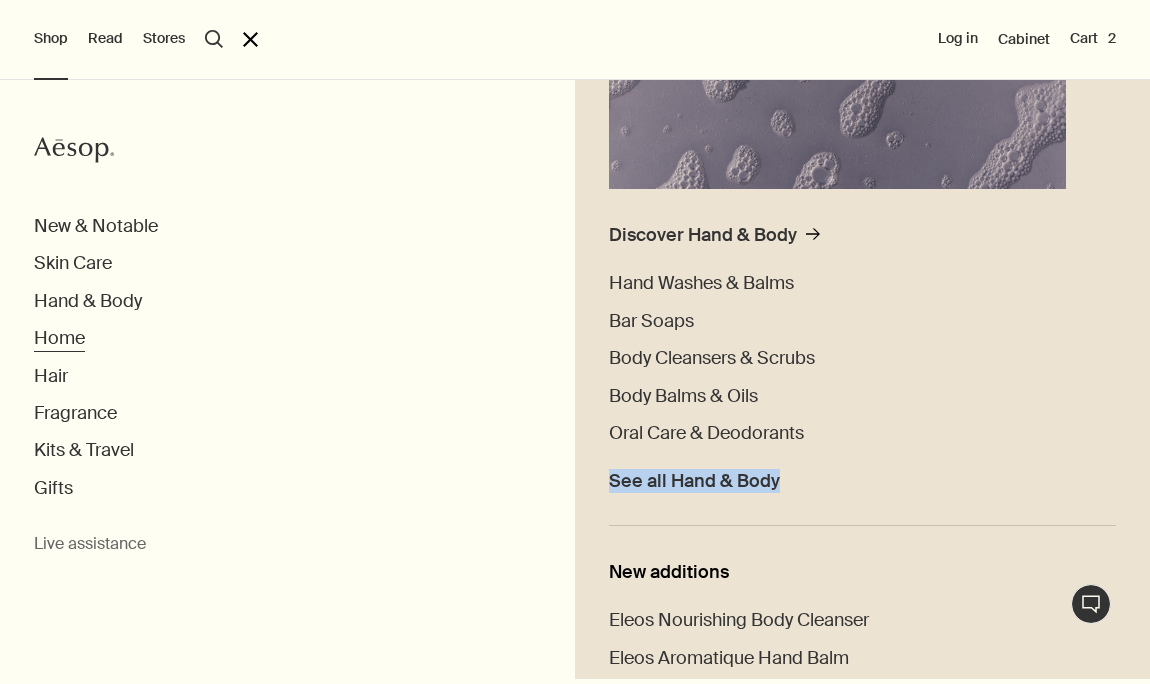 click on "Home" at bounding box center [59, 338] 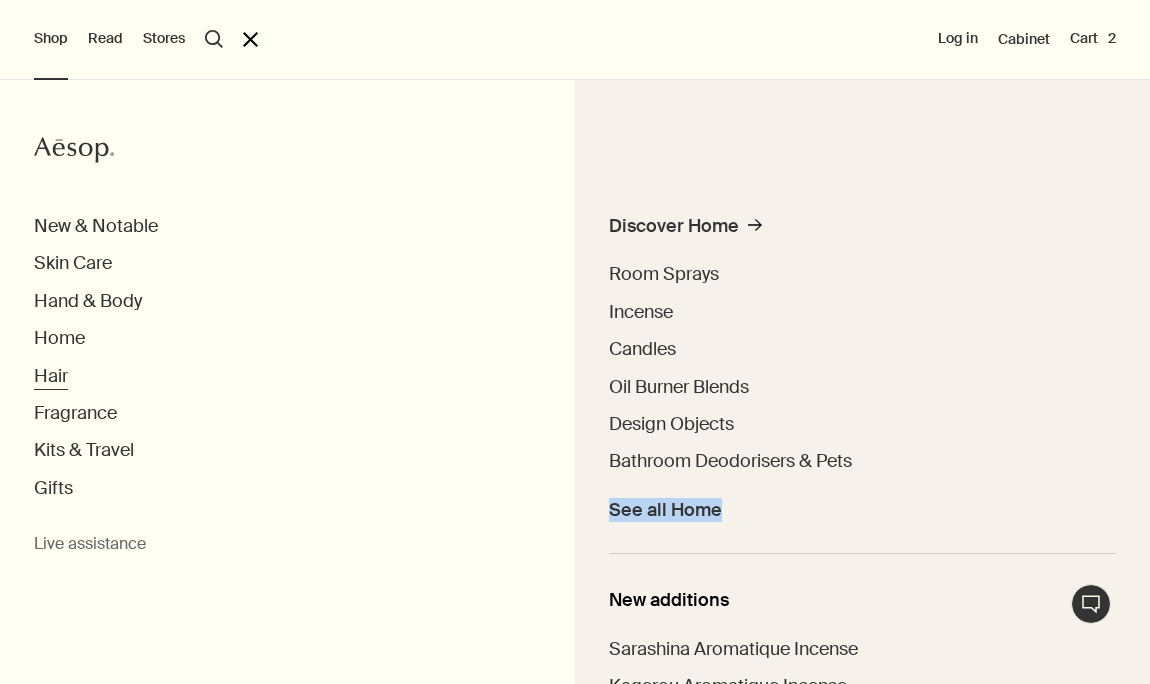 click on "Hair" at bounding box center (51, 376) 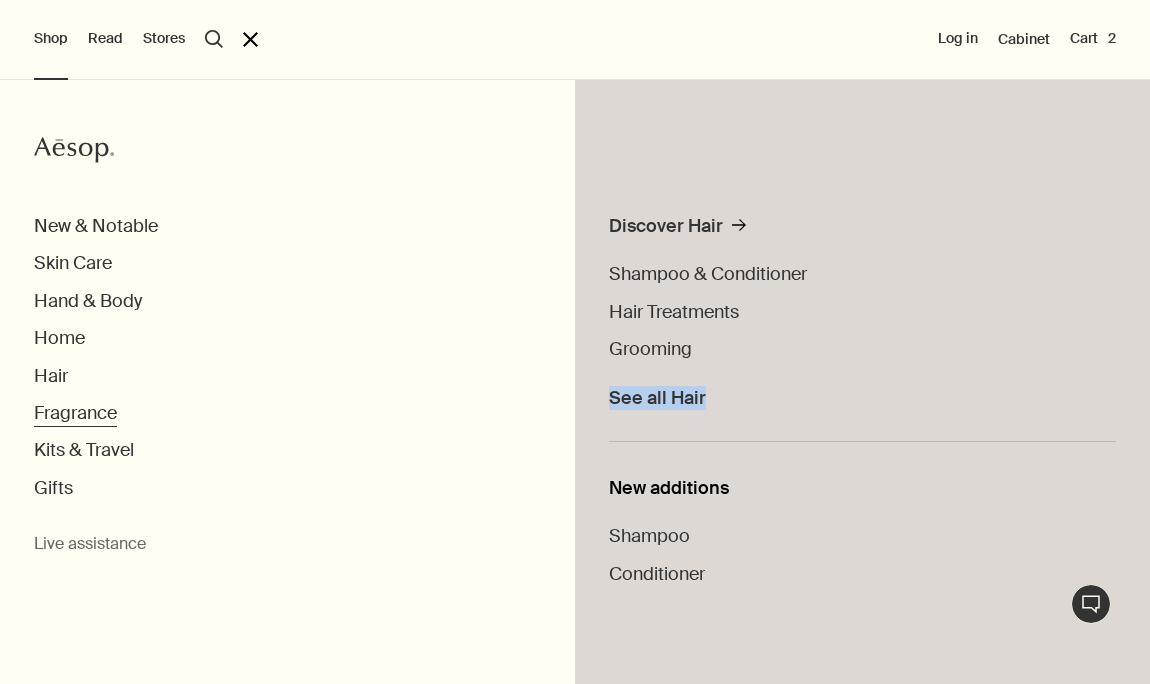 click on "Fragrance" at bounding box center [75, 413] 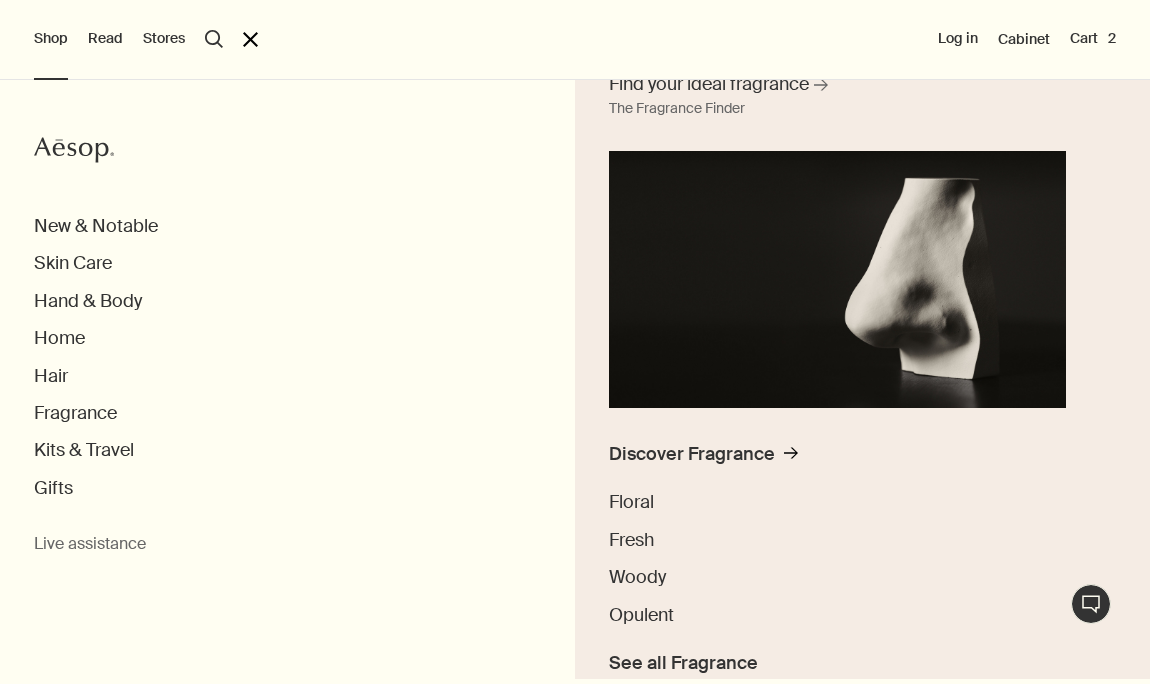 scroll, scrollTop: 182, scrollLeft: 0, axis: vertical 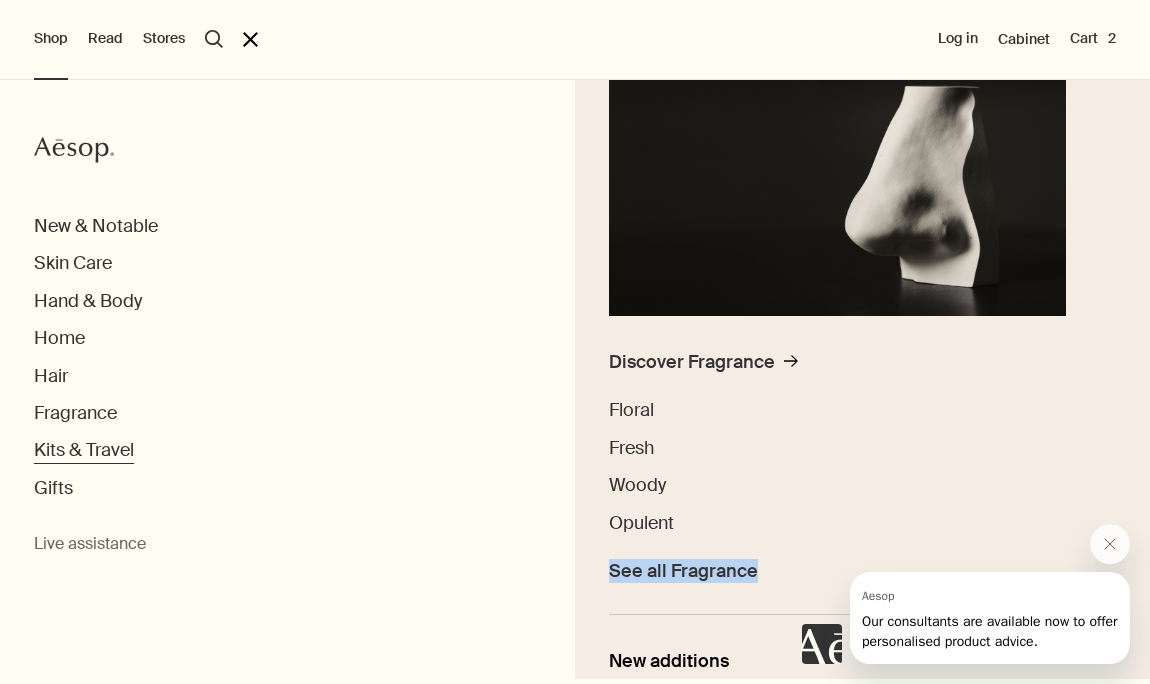 click on "Kits & Travel" at bounding box center (84, 450) 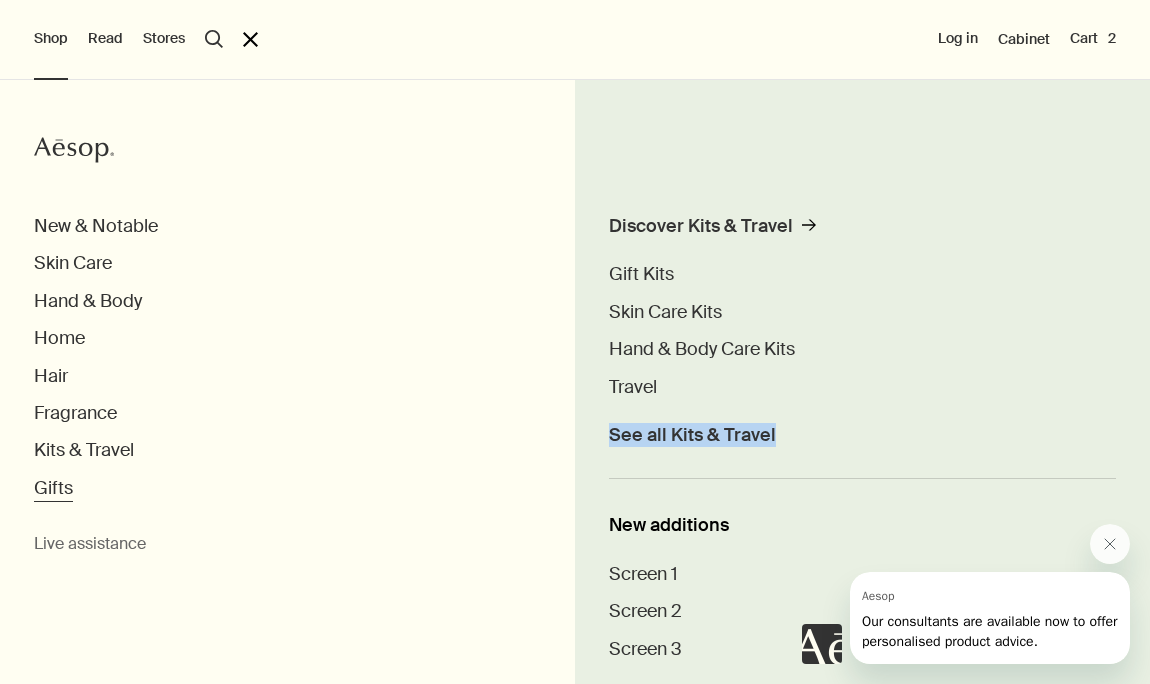 click on "Gifts" at bounding box center (53, 488) 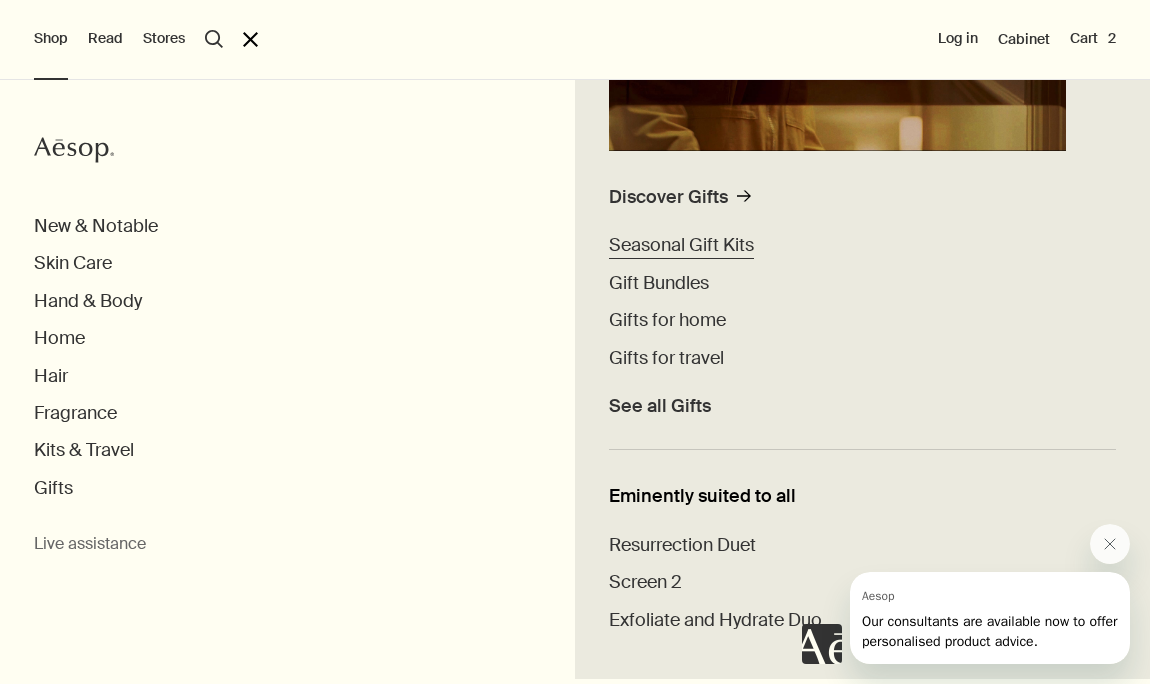 scroll, scrollTop: 423, scrollLeft: 0, axis: vertical 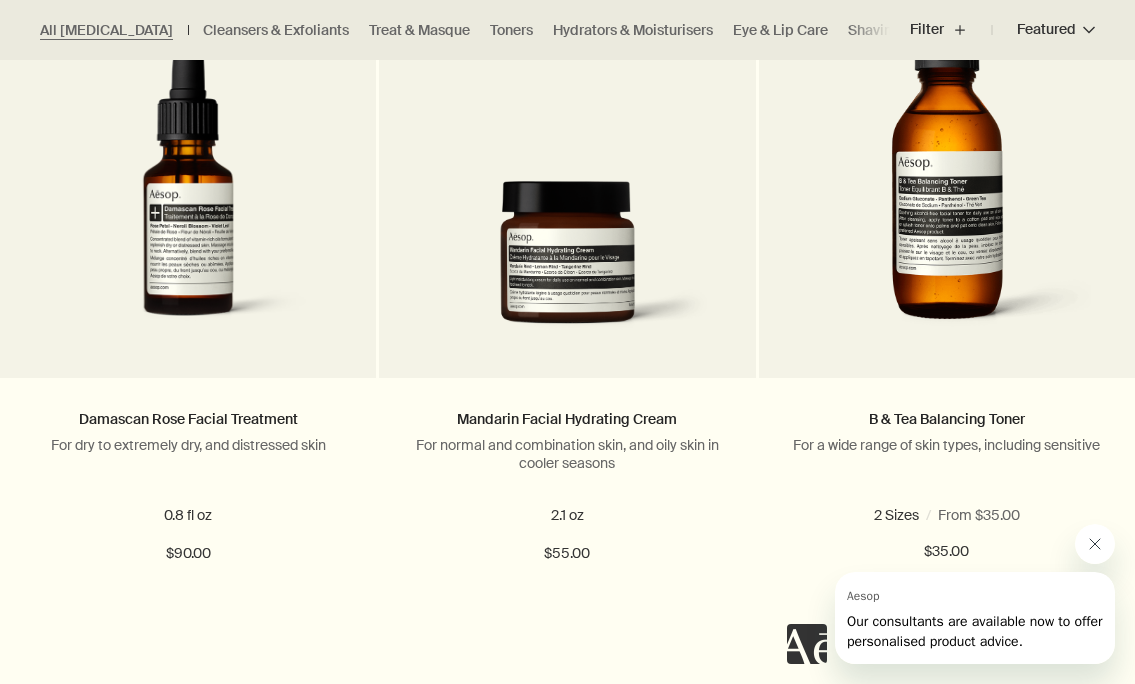 drag, startPoint x: 1103, startPoint y: 542, endPoint x: 2072, endPoint y: 1066, distance: 1101.6066 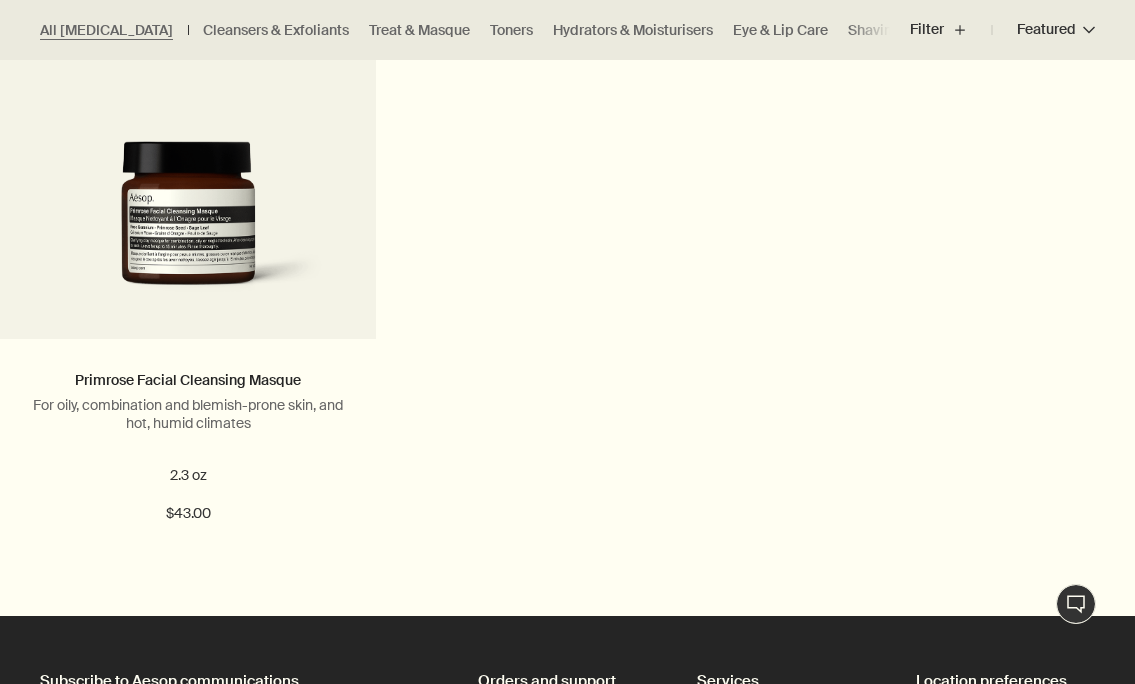 scroll, scrollTop: 11489, scrollLeft: 0, axis: vertical 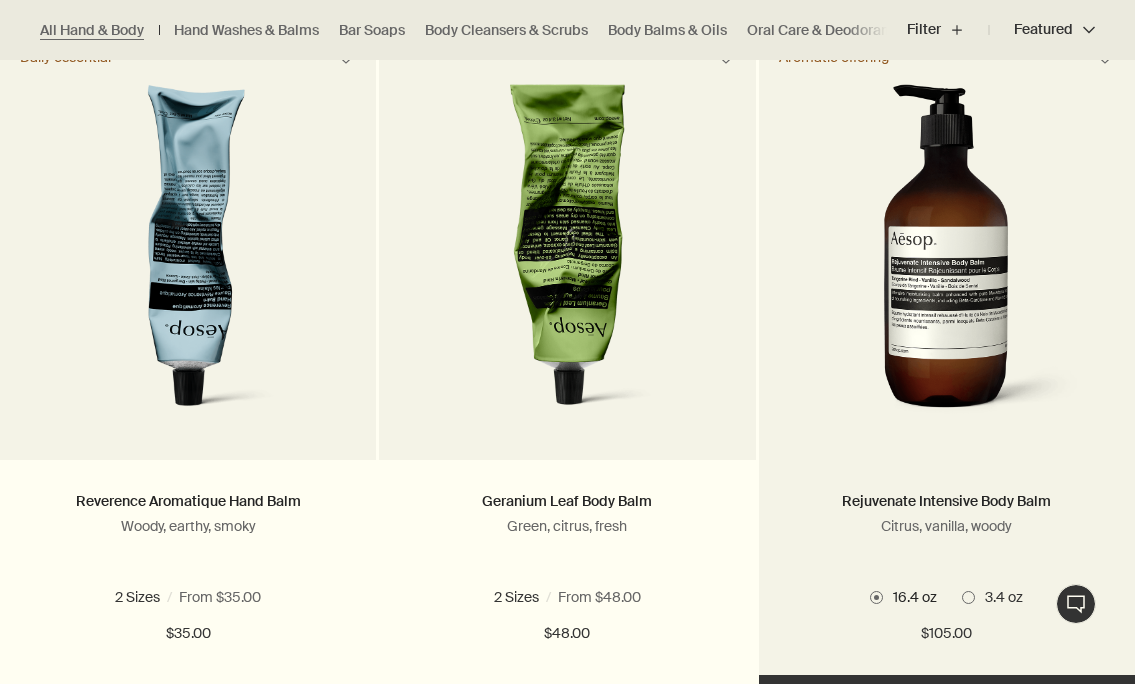 click on "3.4 oz" at bounding box center [999, 597] 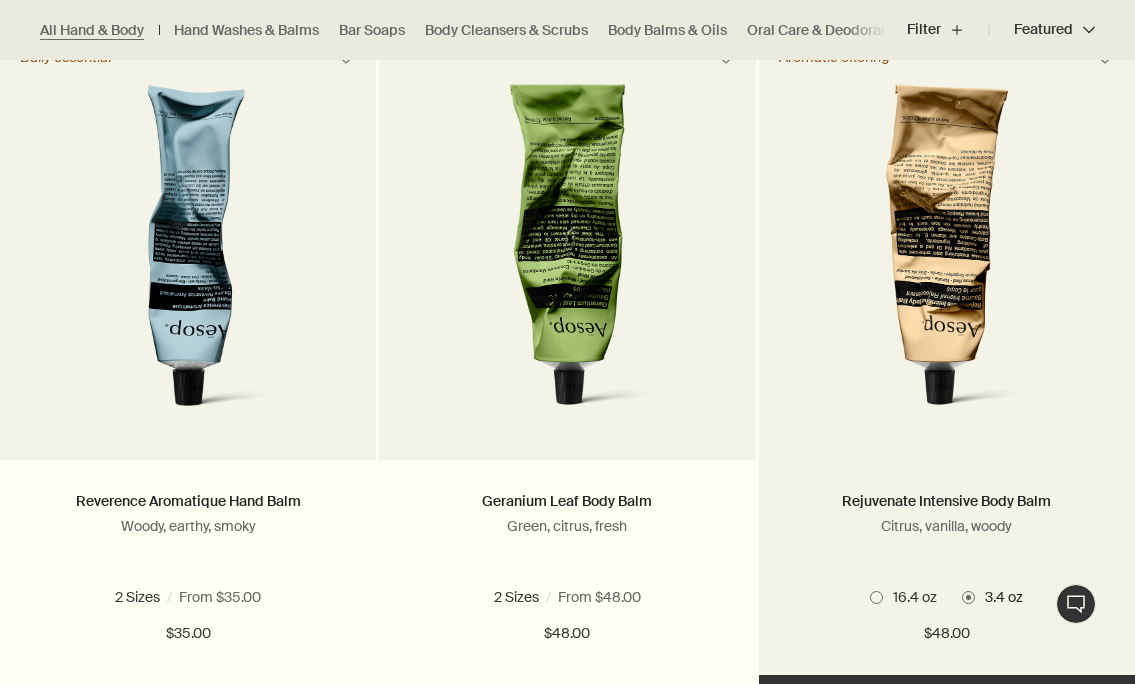 click on "16.4 oz" at bounding box center (910, 597) 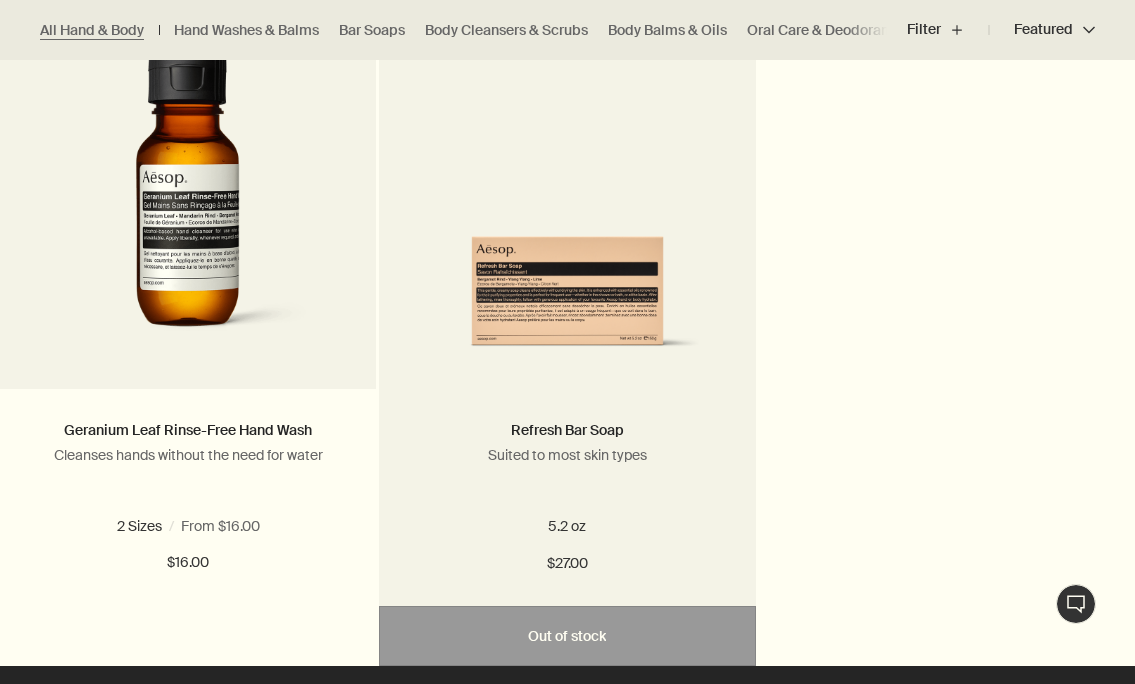 scroll, scrollTop: 7786, scrollLeft: 0, axis: vertical 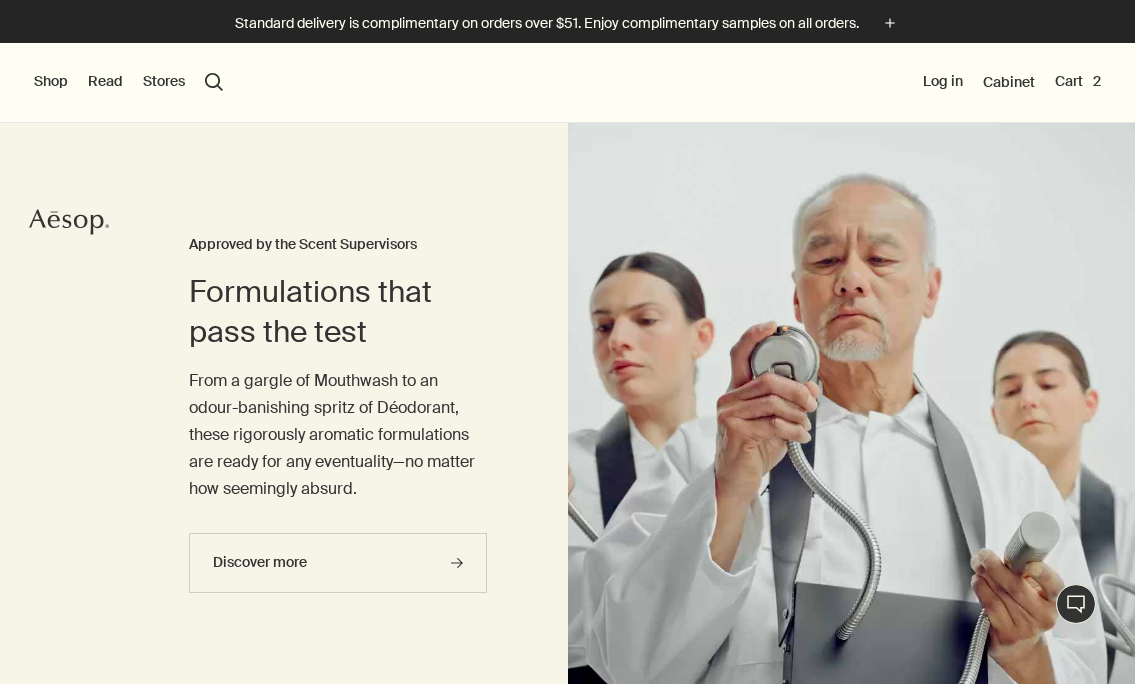 click on "Shop" at bounding box center (51, 82) 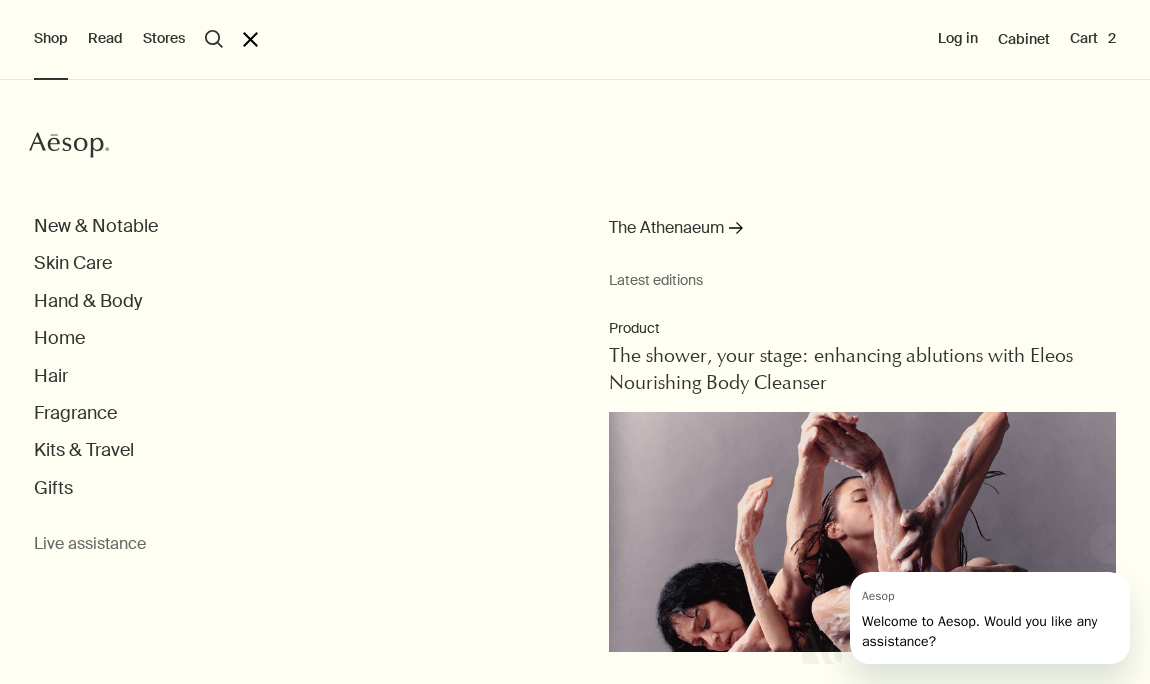scroll, scrollTop: 0, scrollLeft: 0, axis: both 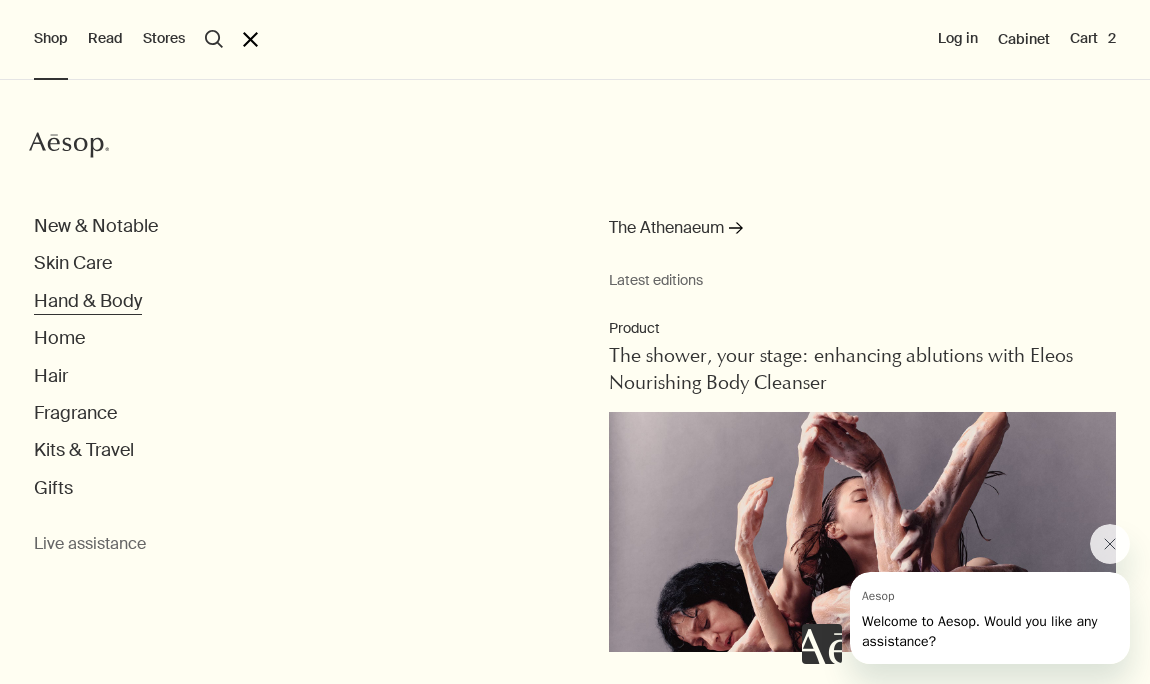 click on "Hand & Body" at bounding box center [88, 301] 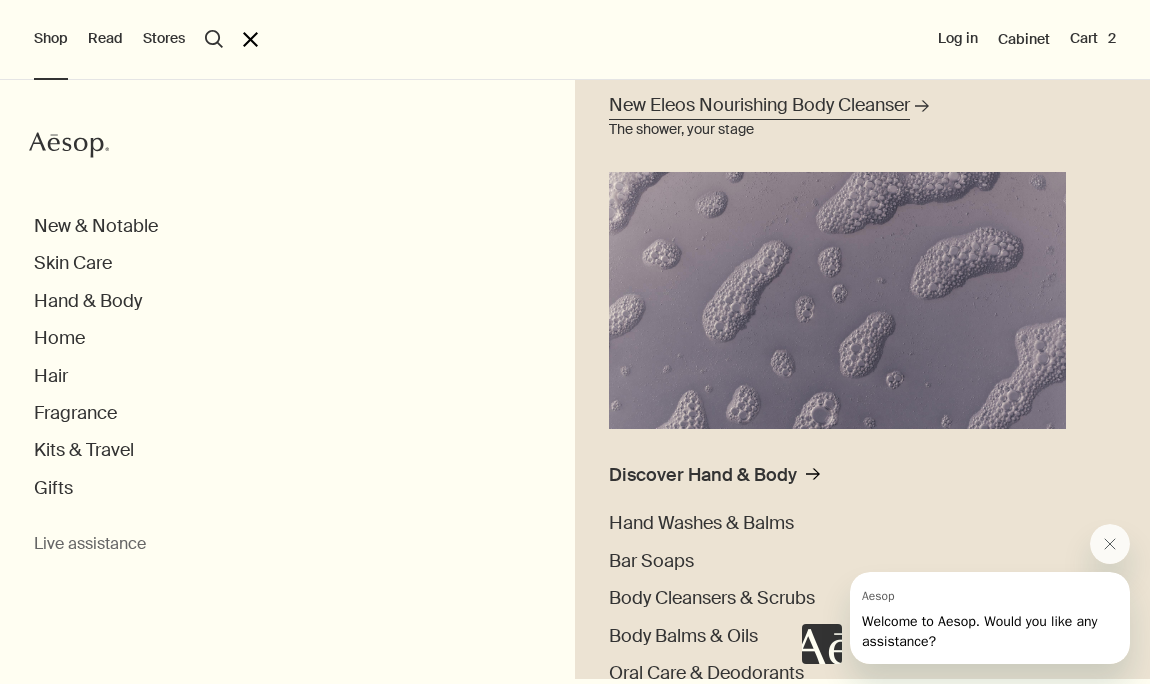 scroll, scrollTop: 219, scrollLeft: 0, axis: vertical 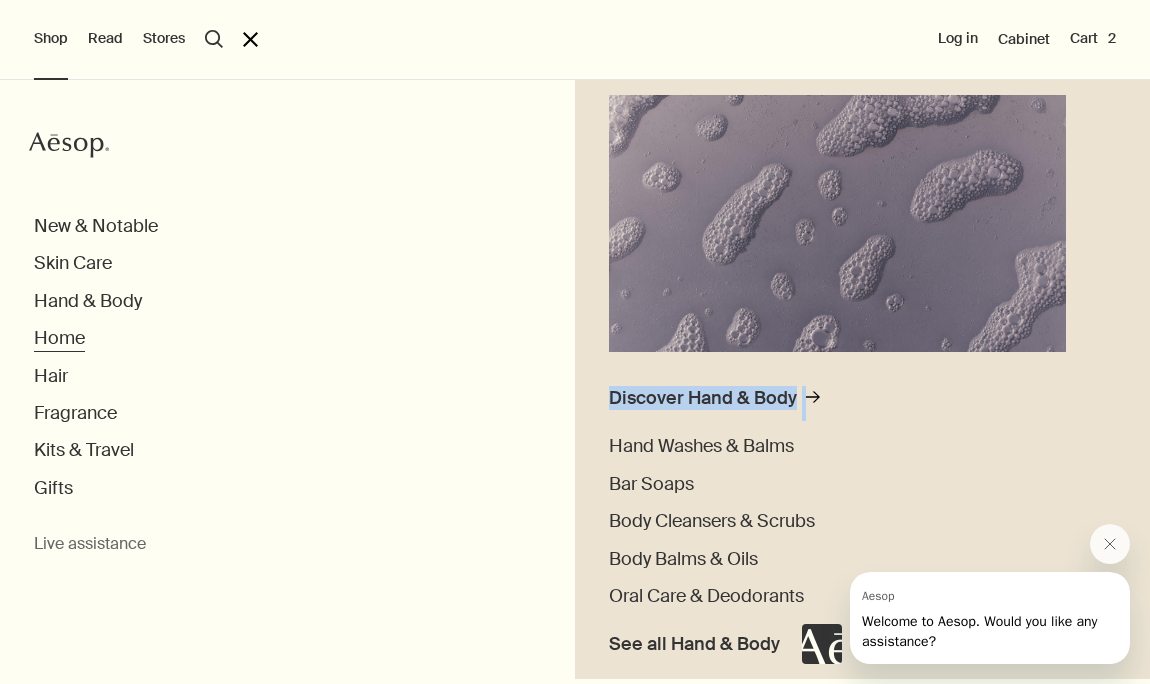click on "Home" at bounding box center (59, 338) 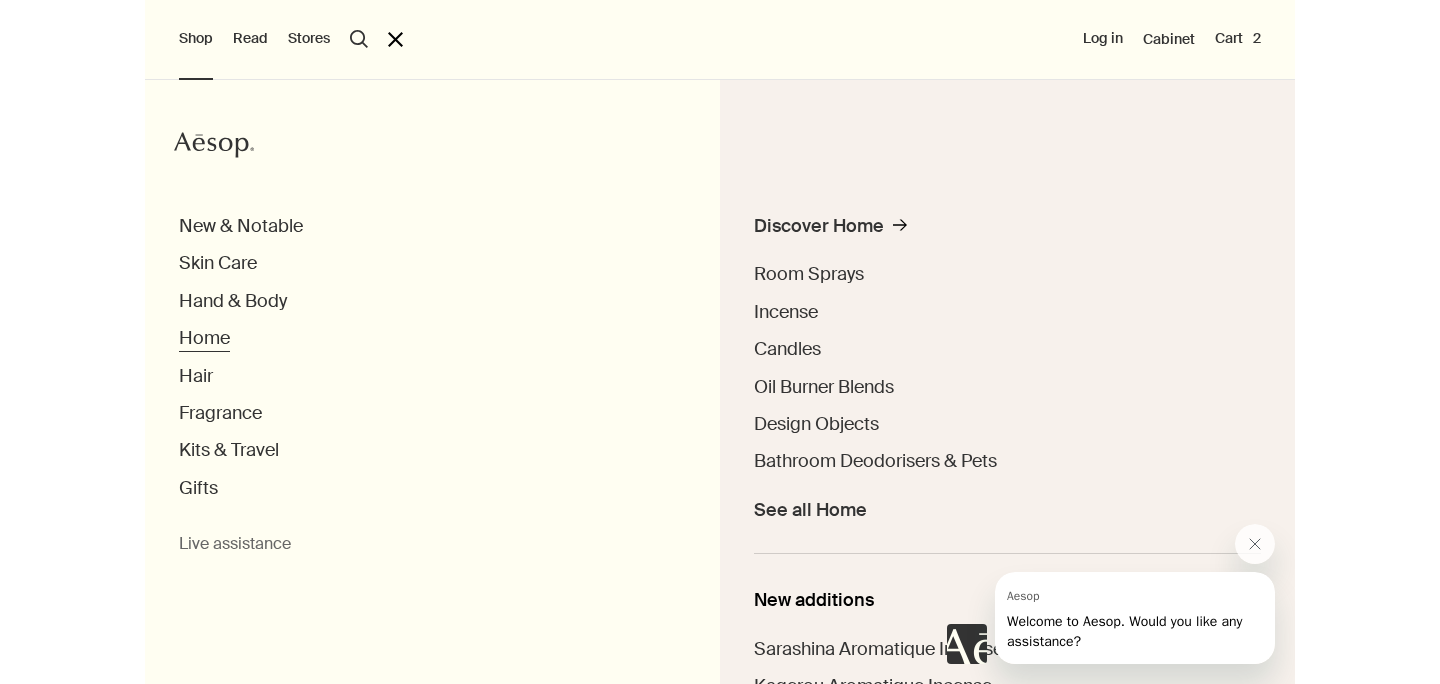scroll, scrollTop: 36, scrollLeft: 0, axis: vertical 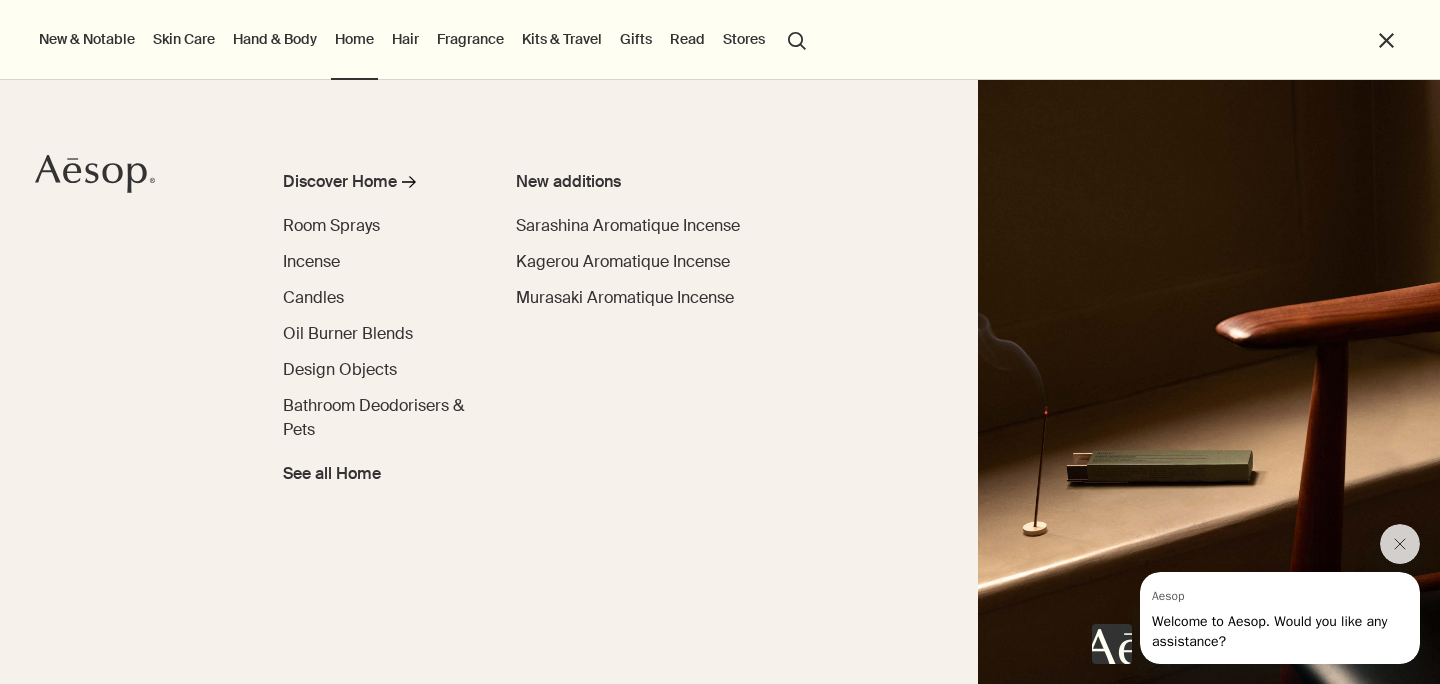click on "Home Discover Home   rightArrow Room Sprays Incense Candles Oil Burner Blends Design Objects Bathroom Deodorisers & Pets See all Home New additions Sarashina Aromatique Incense Kagerou Aromatique Incense Murasaki Aromatique Incense" at bounding box center (354, 40) 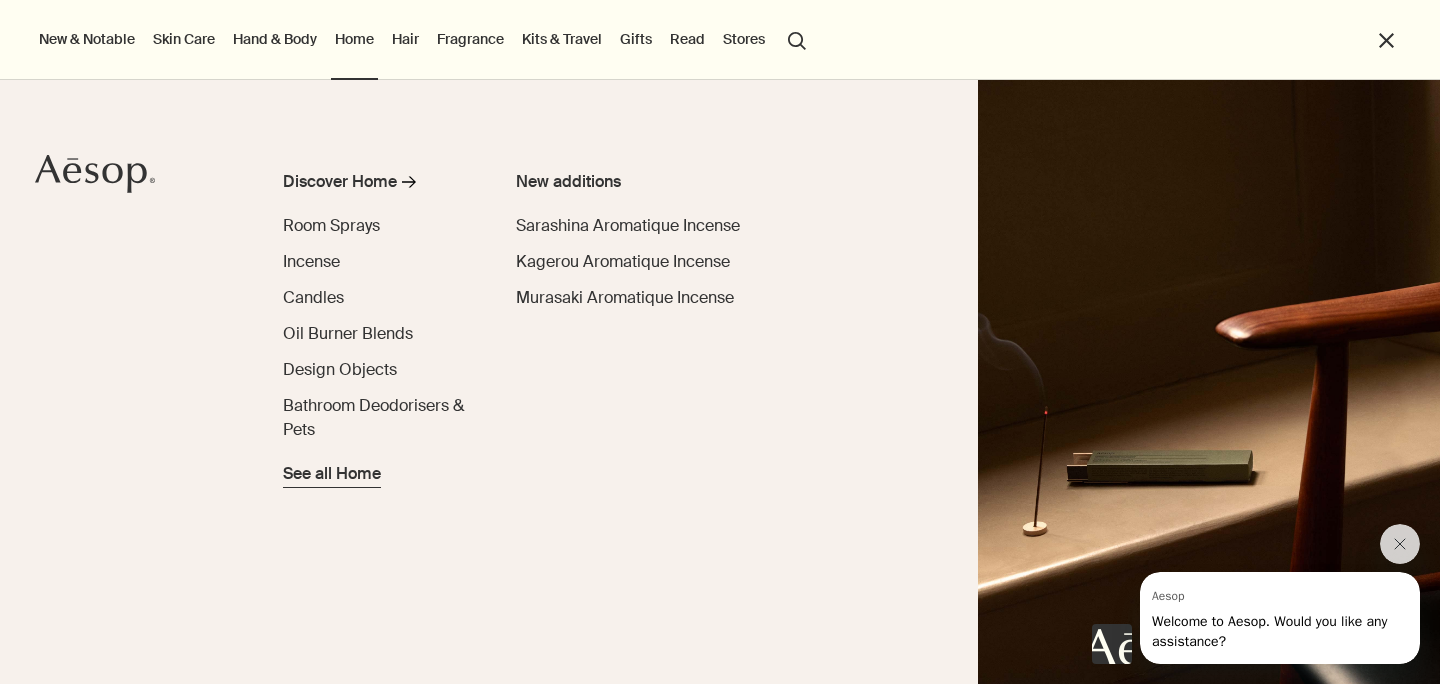 click on "See all Home" at bounding box center [332, 474] 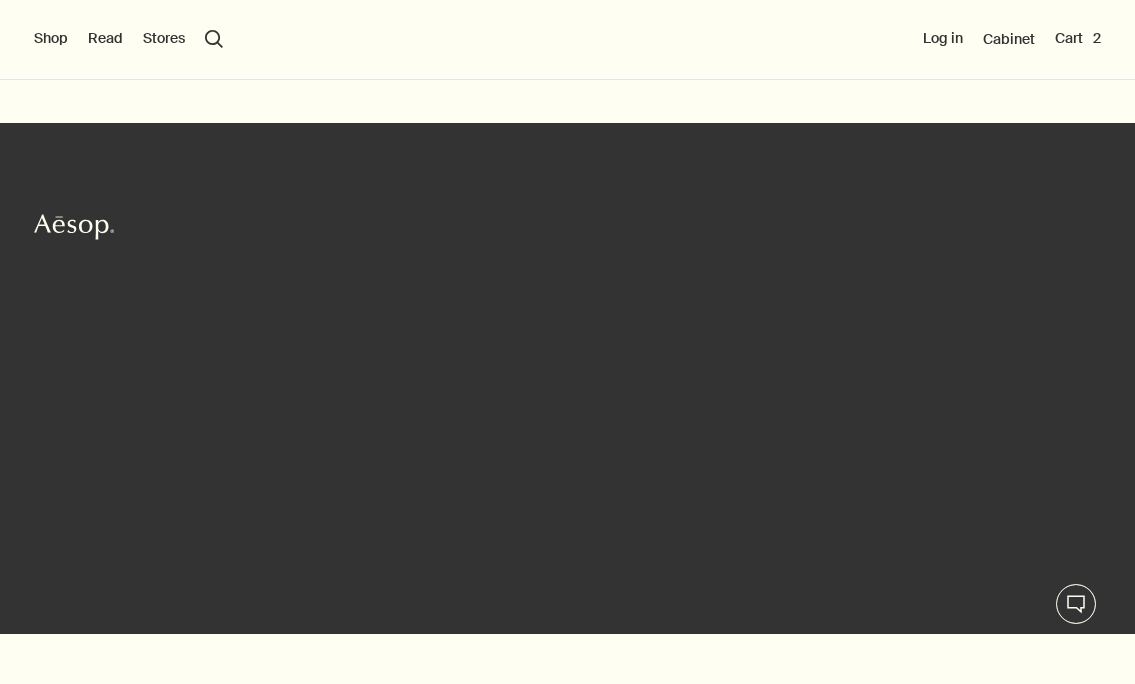 scroll, scrollTop: 0, scrollLeft: 0, axis: both 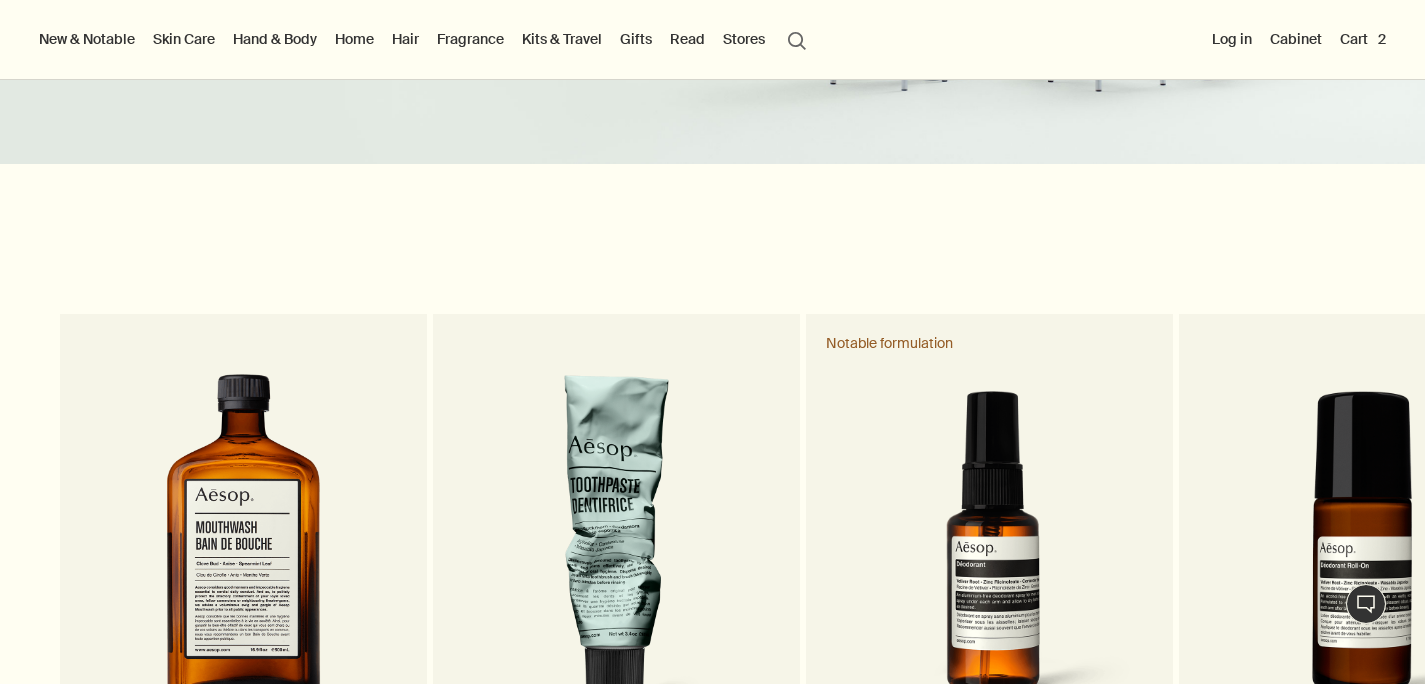 click on "Hand & Body" at bounding box center (275, 39) 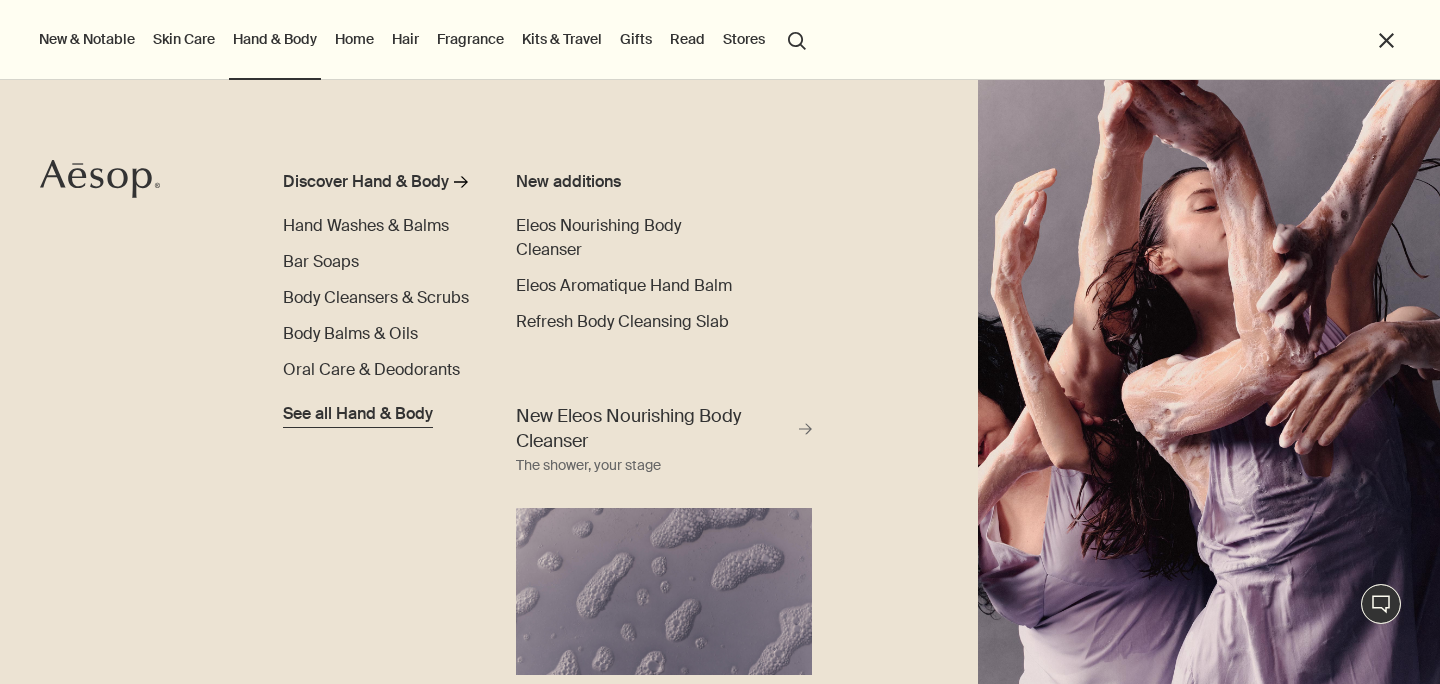 click on "See all Hand & Body" at bounding box center (358, 414) 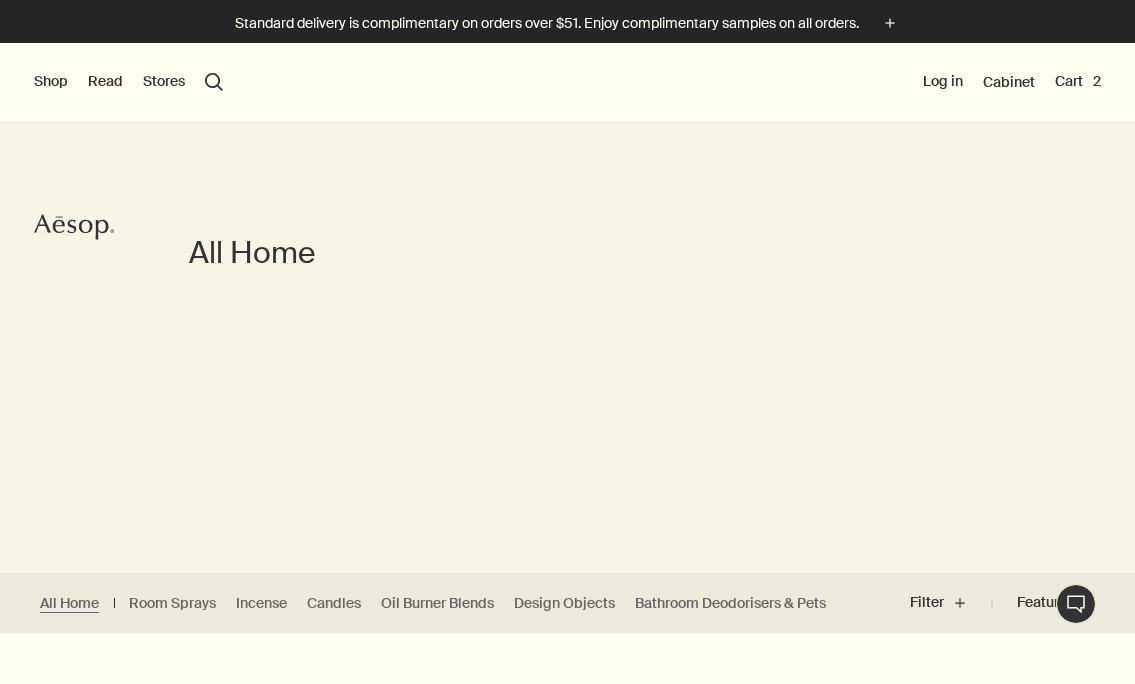 scroll, scrollTop: 0, scrollLeft: 0, axis: both 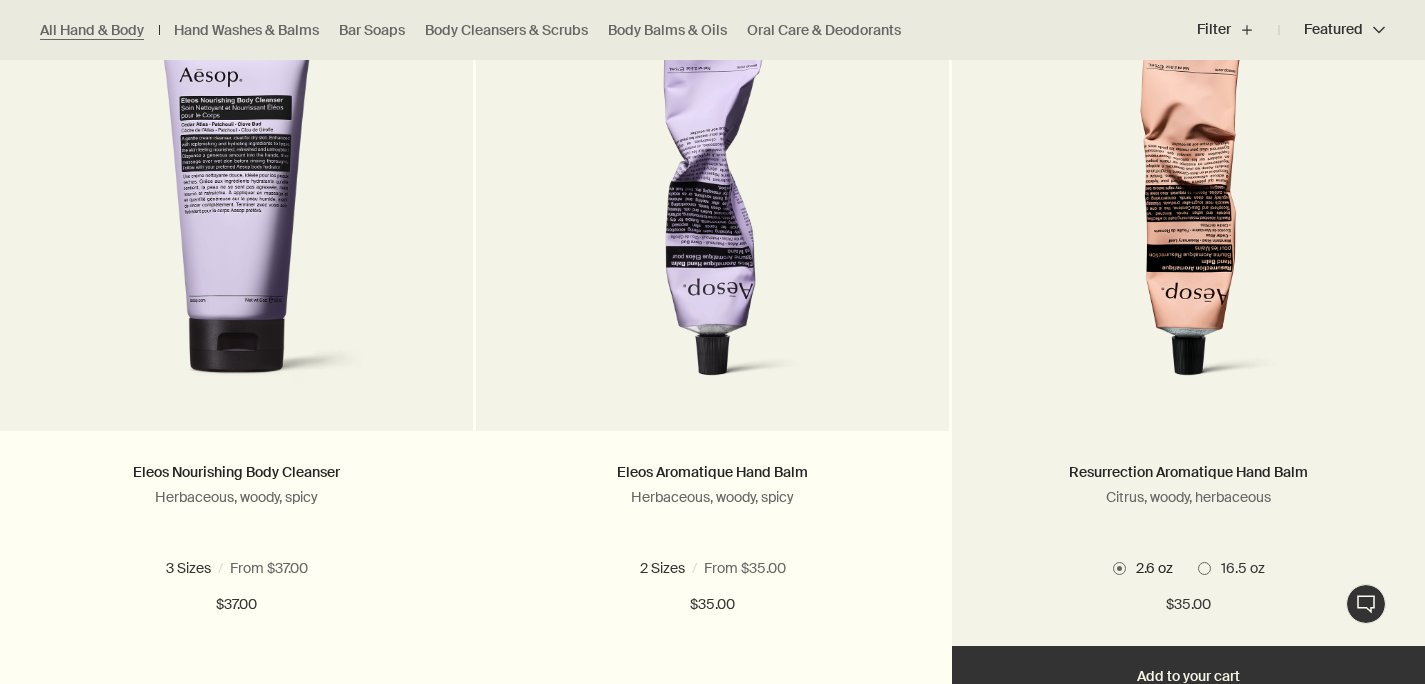 click at bounding box center (1204, 568) 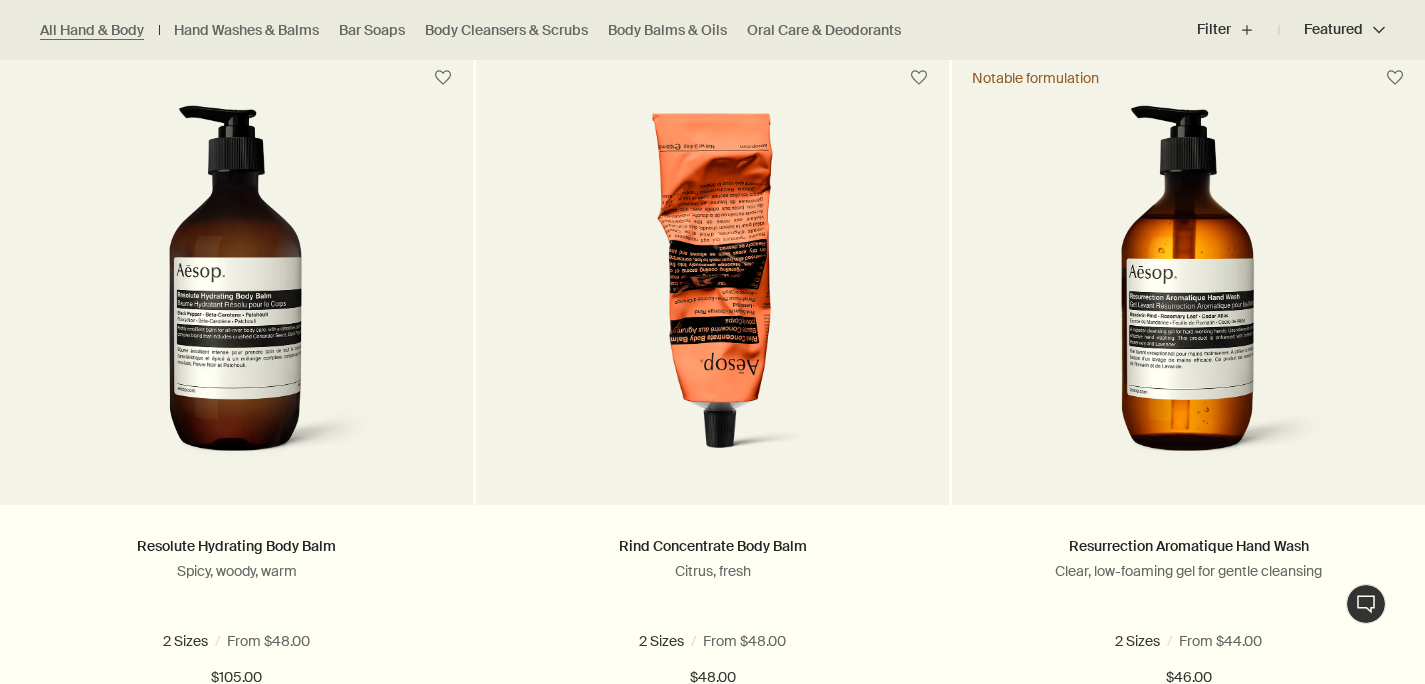 scroll, scrollTop: 2133, scrollLeft: 0, axis: vertical 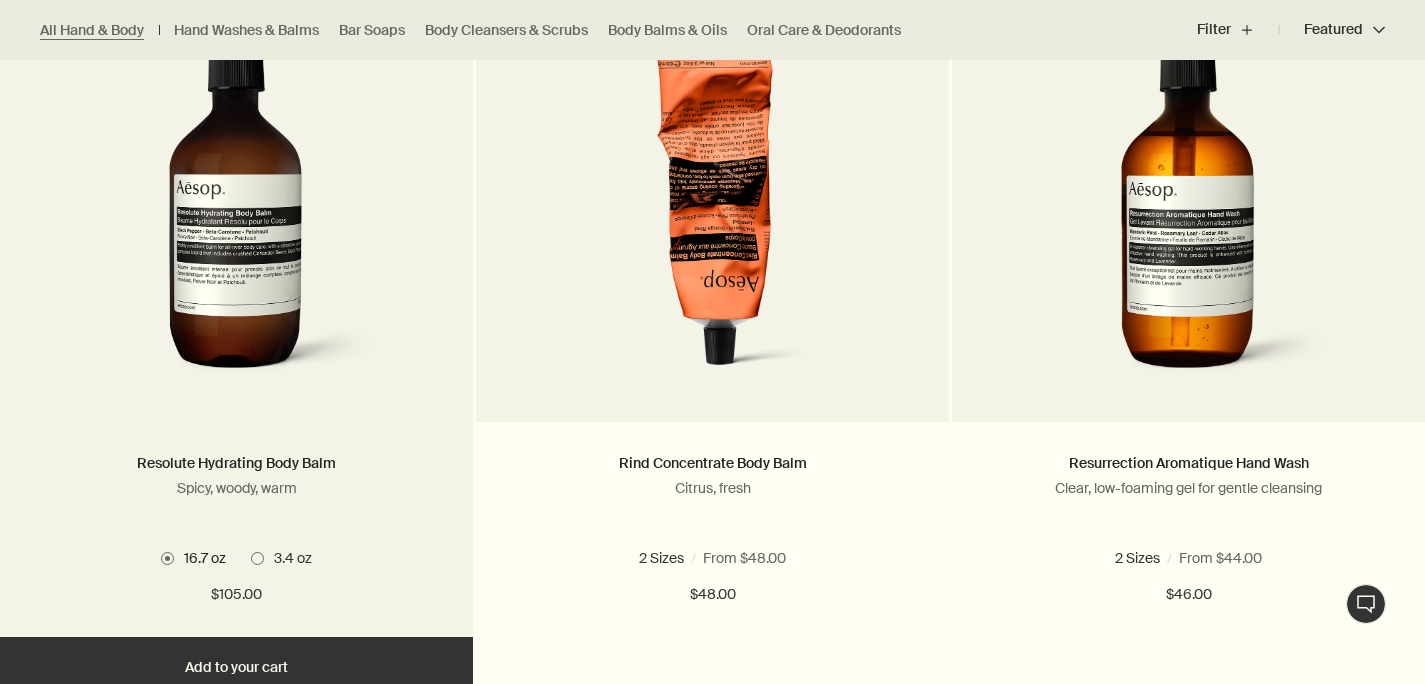 click on "3.4 oz" at bounding box center [288, 558] 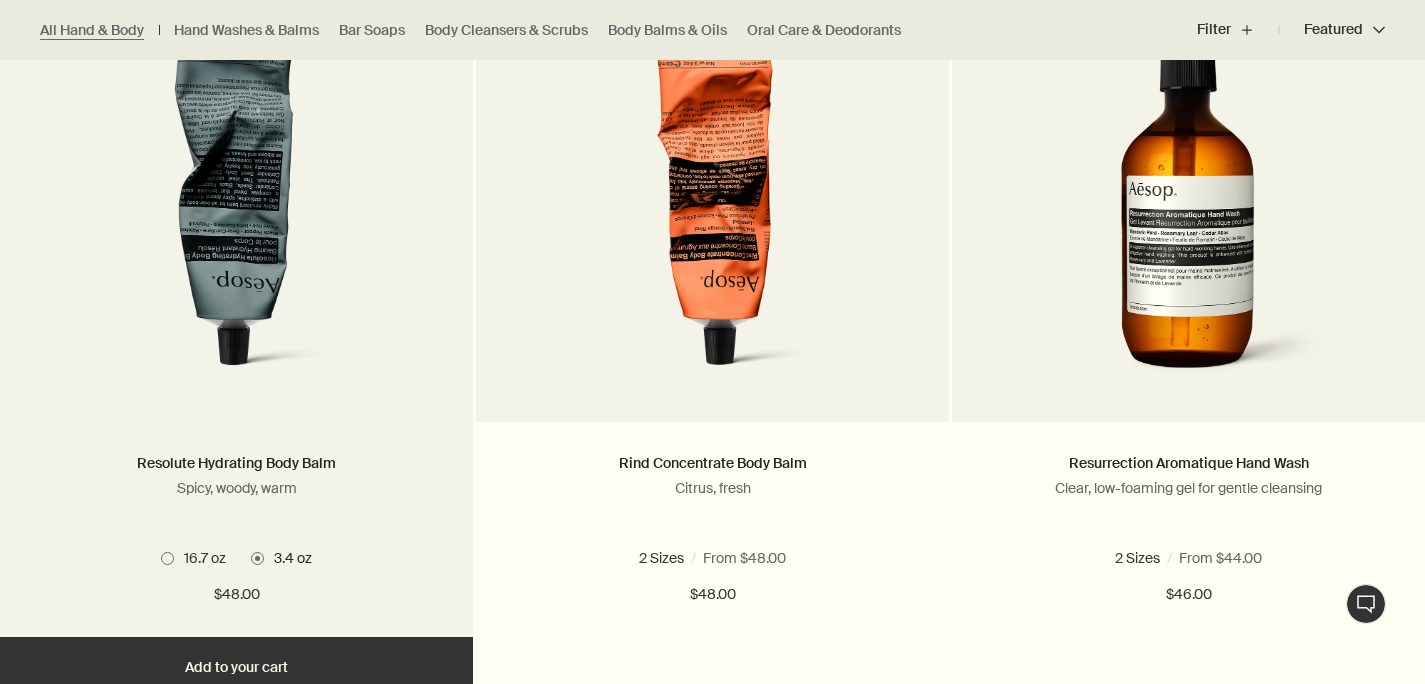 click on "16.7 oz" at bounding box center [200, 558] 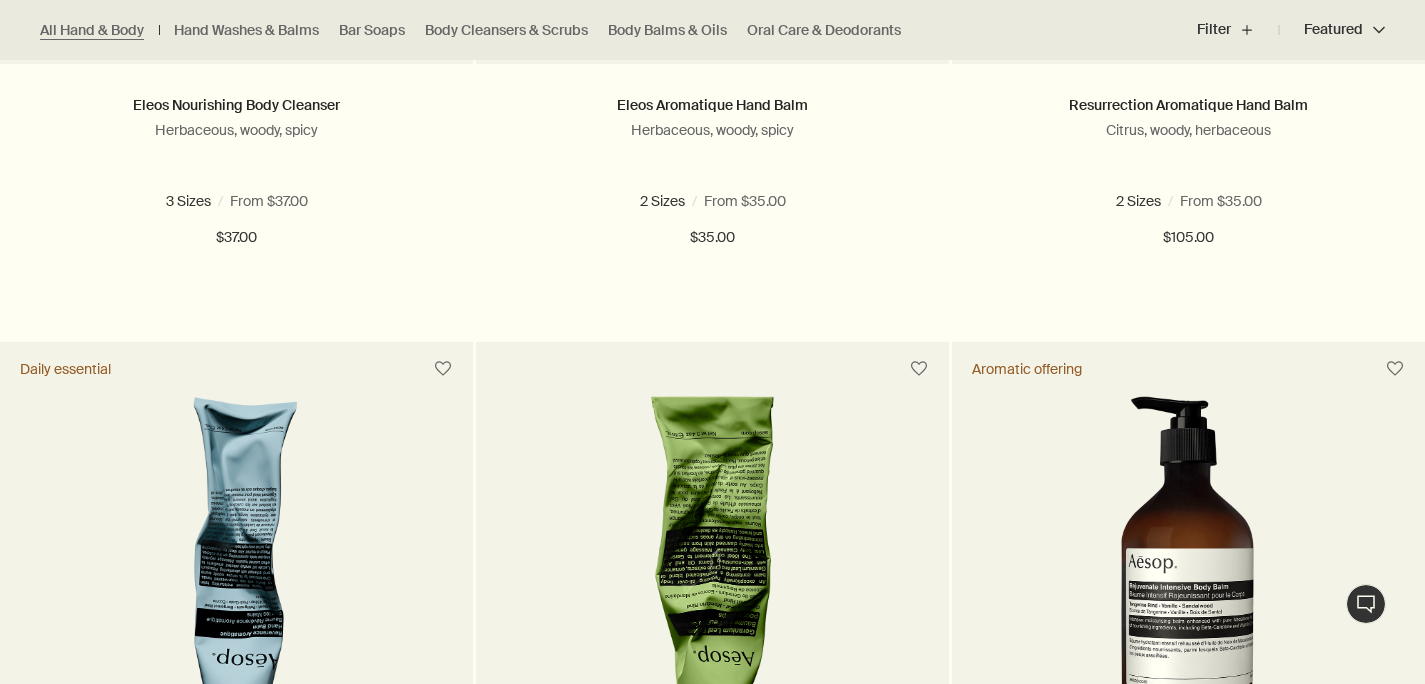 scroll, scrollTop: 1452, scrollLeft: 0, axis: vertical 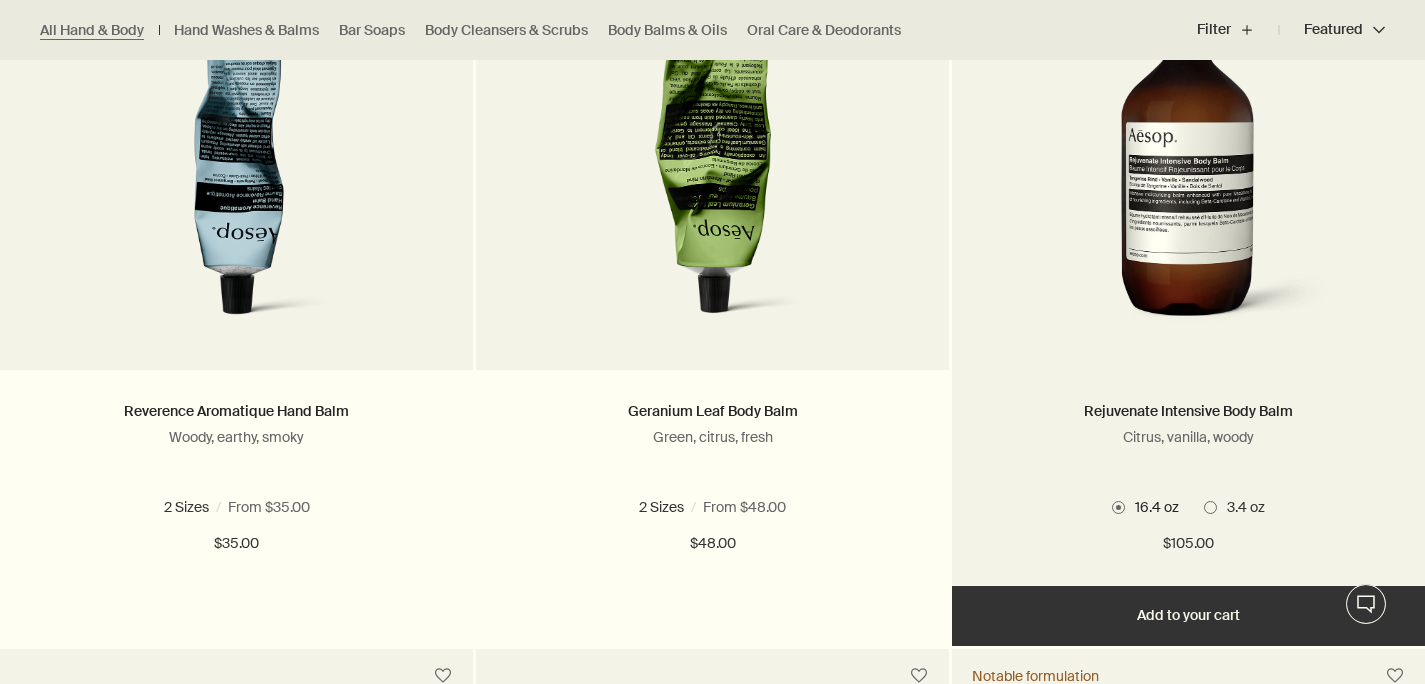 click on "Add Add to your cart" at bounding box center (1188, 616) 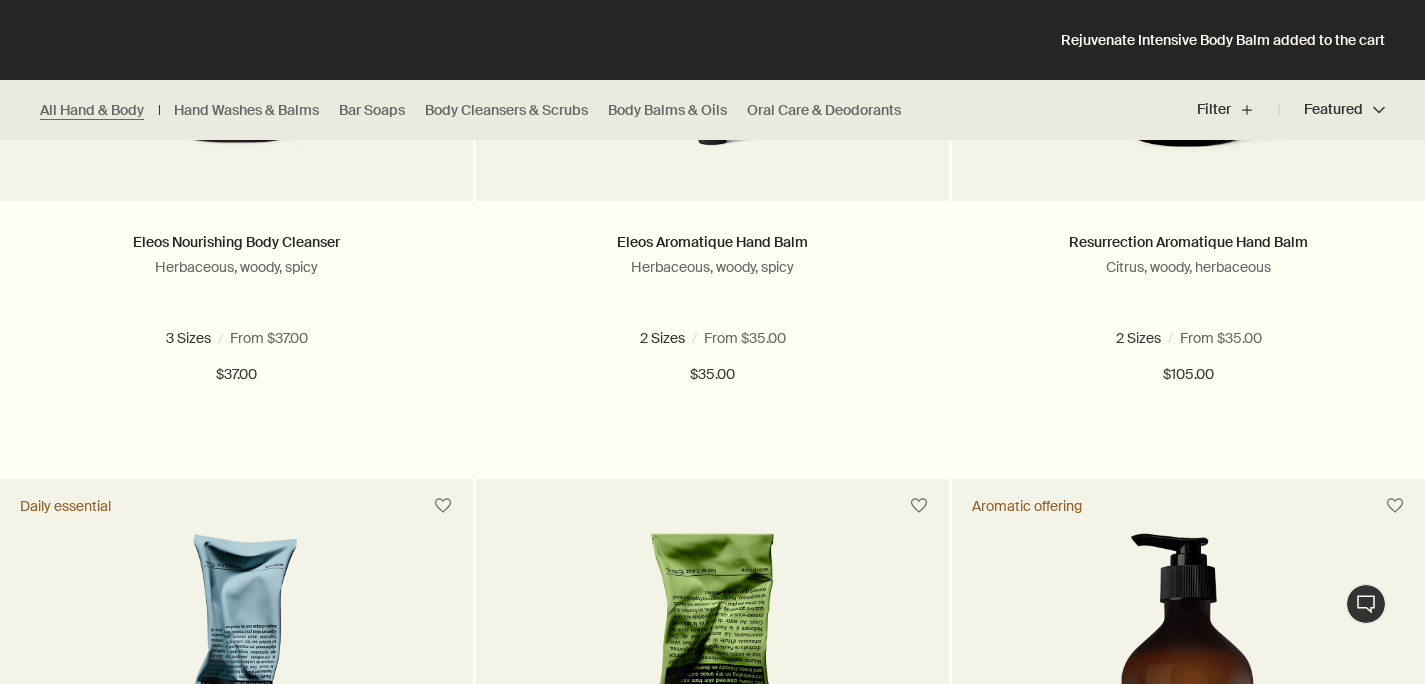 scroll, scrollTop: 745, scrollLeft: 0, axis: vertical 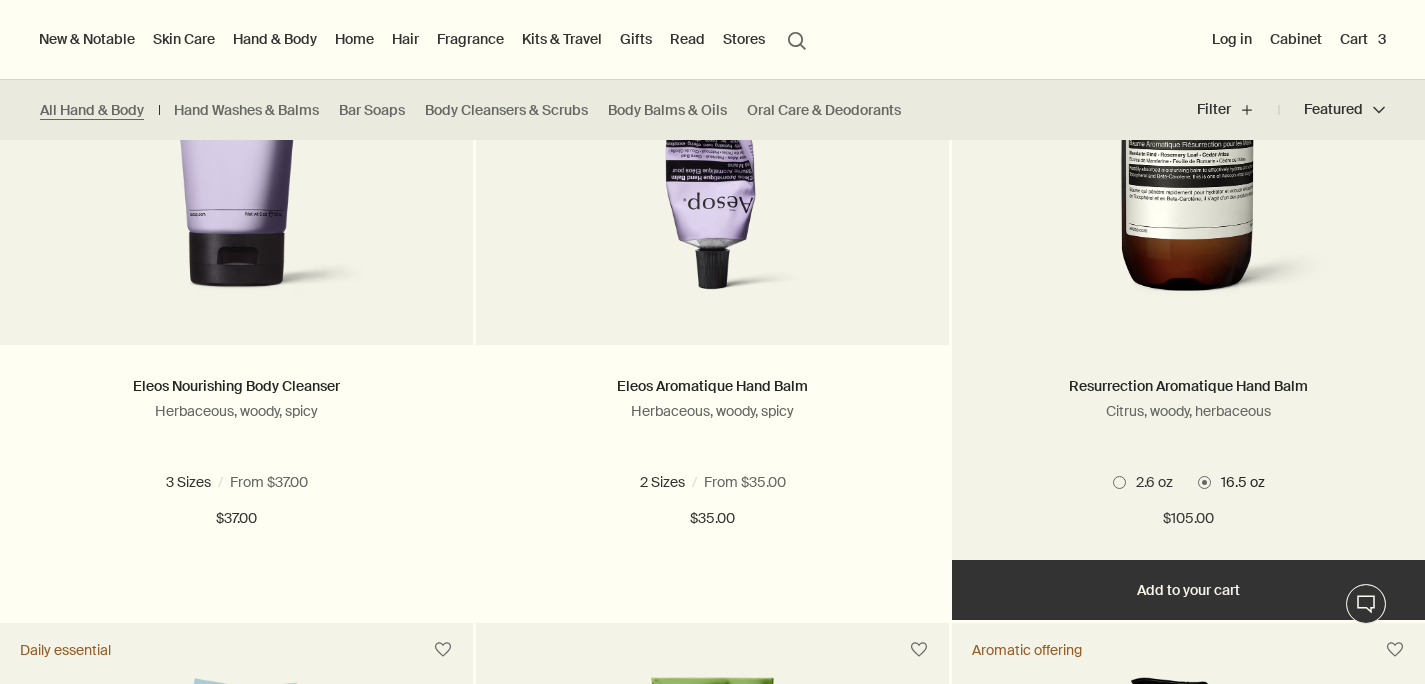 click on "2.6 oz" at bounding box center (1149, 482) 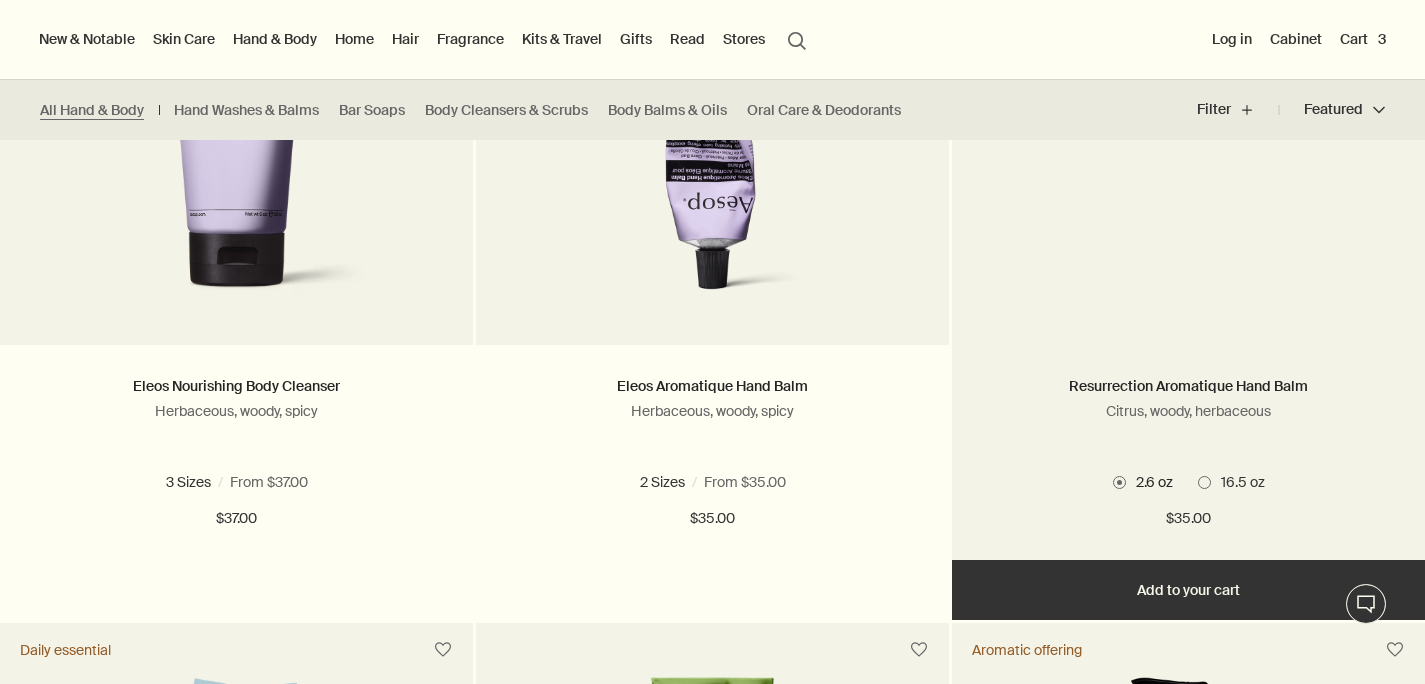 click on "Add Add to your cart" at bounding box center [1188, 590] 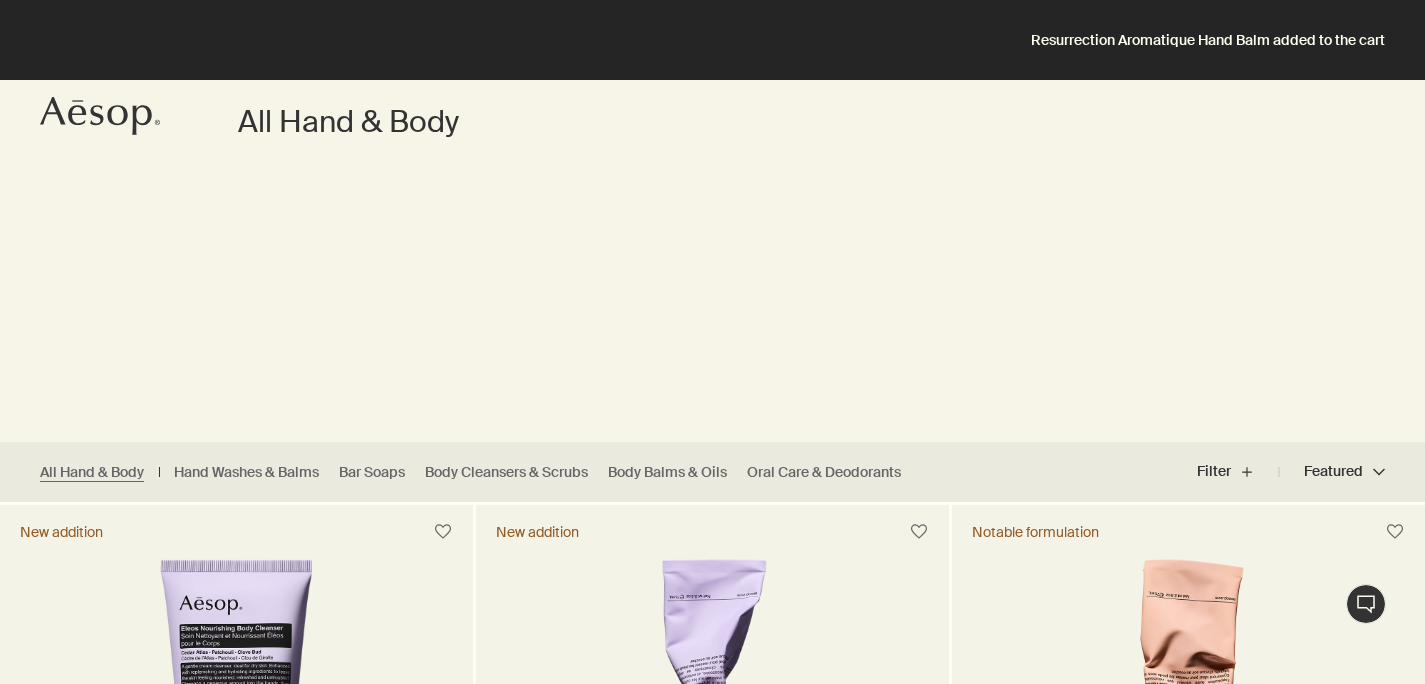 scroll, scrollTop: 130, scrollLeft: 0, axis: vertical 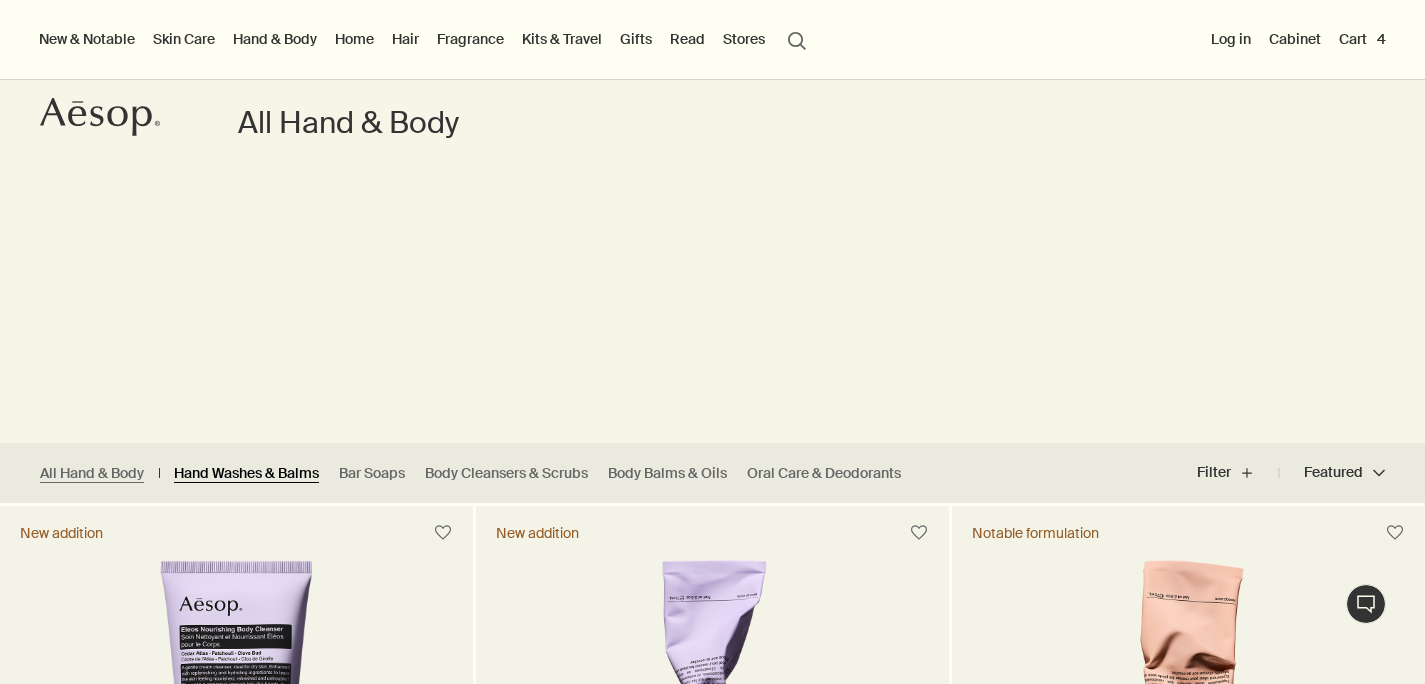 click on "Hand Washes & Balms" at bounding box center [246, 473] 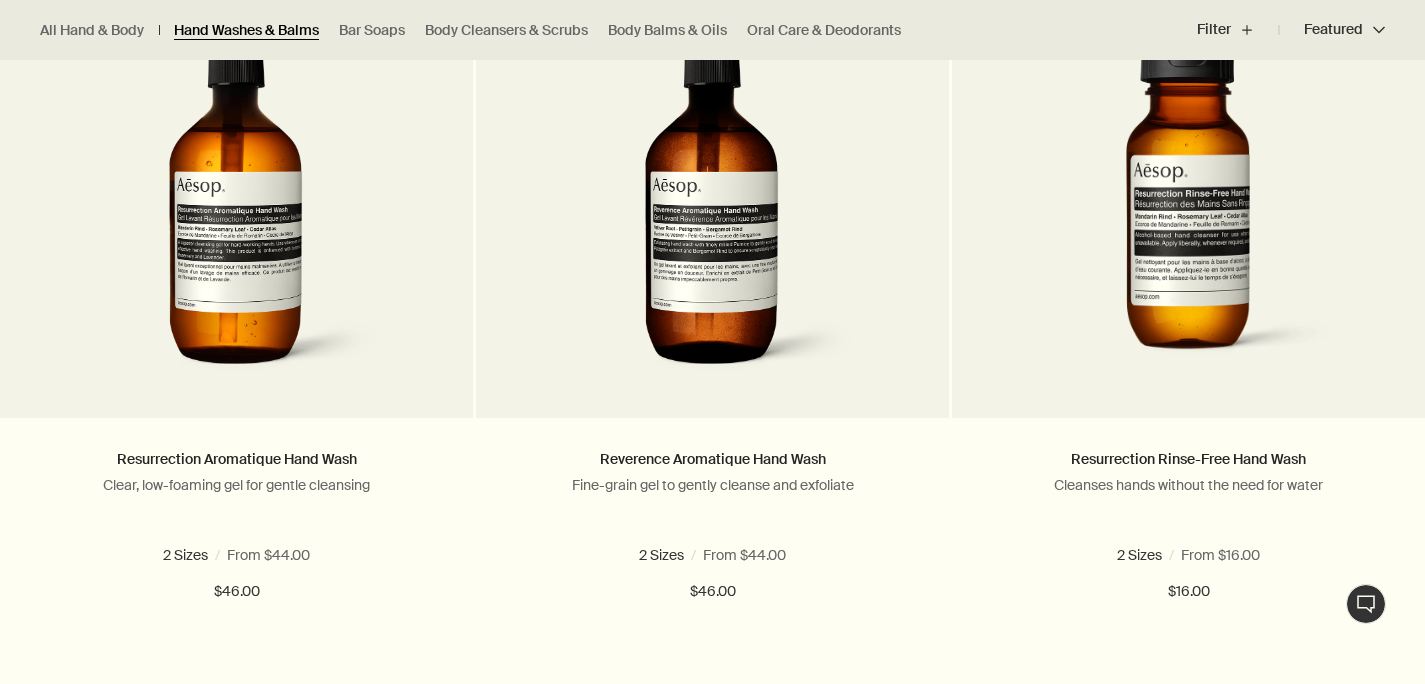 scroll, scrollTop: 1415, scrollLeft: 0, axis: vertical 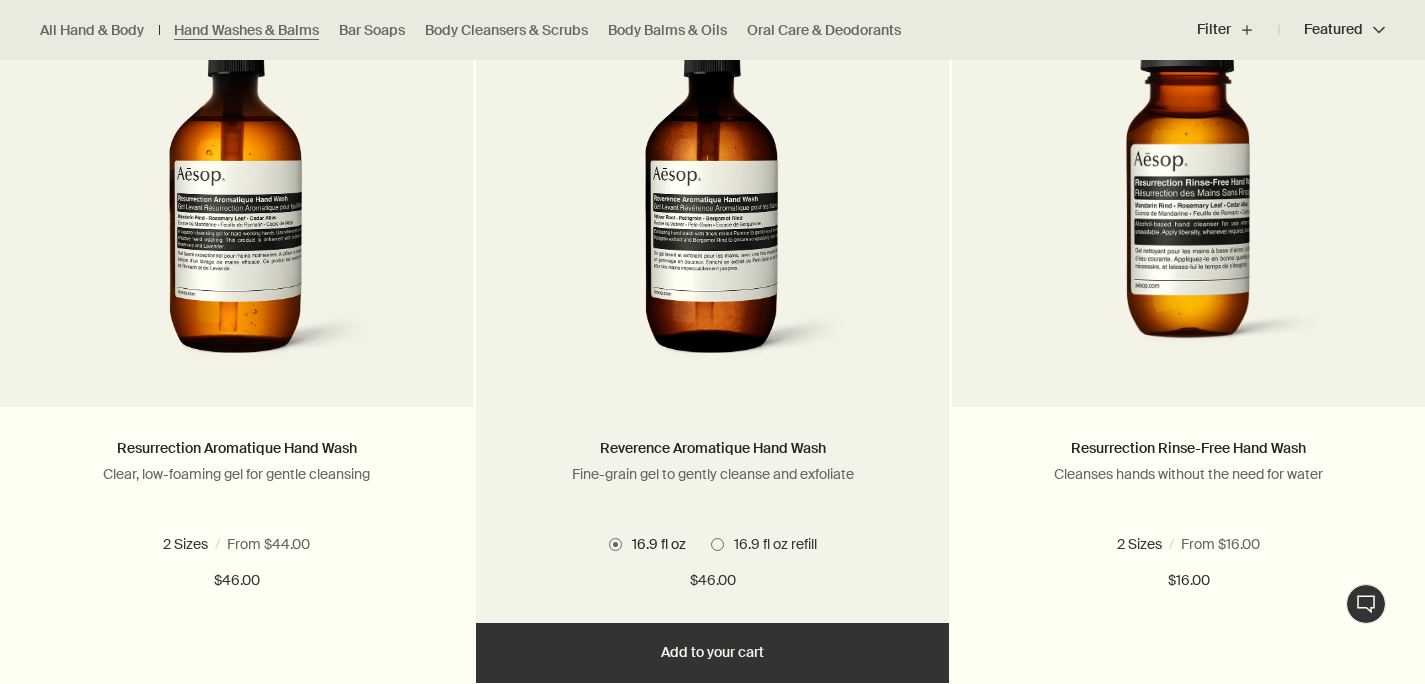 click on "16.9 fl oz refill" at bounding box center [770, 544] 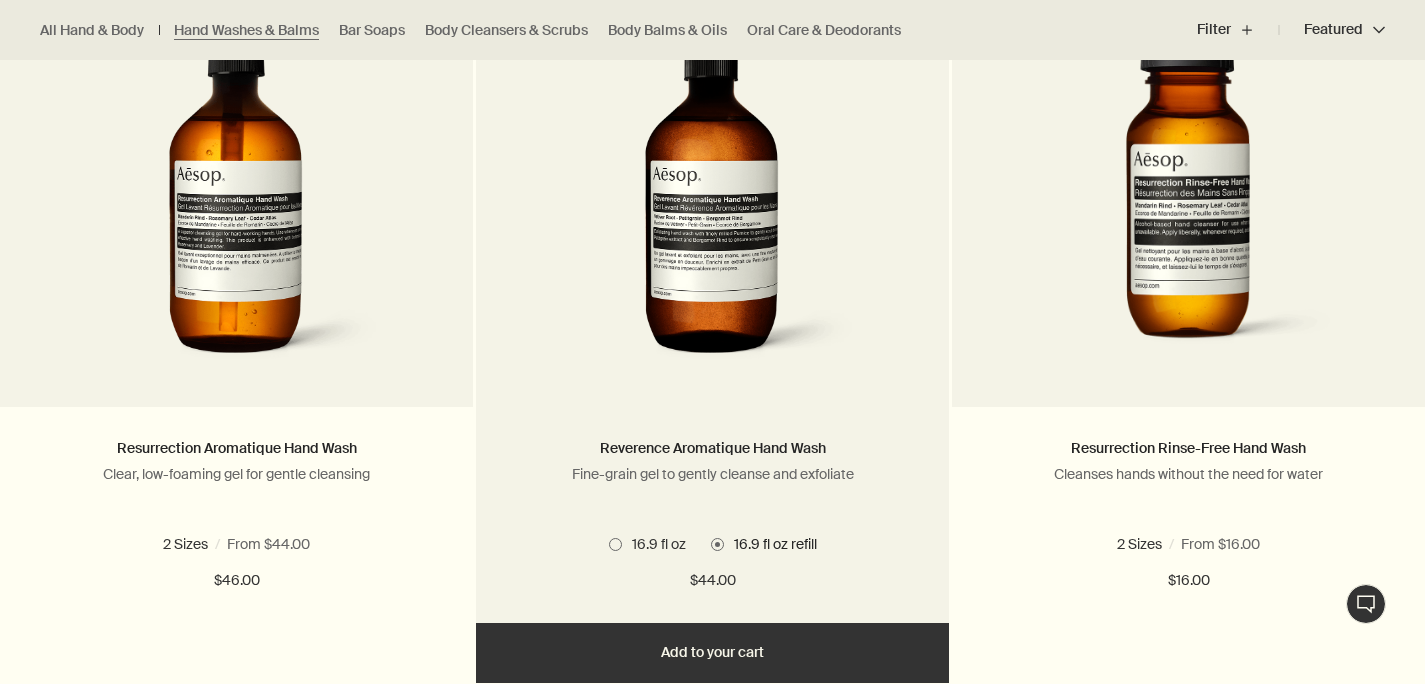 click on "16.9 fl oz" at bounding box center [654, 544] 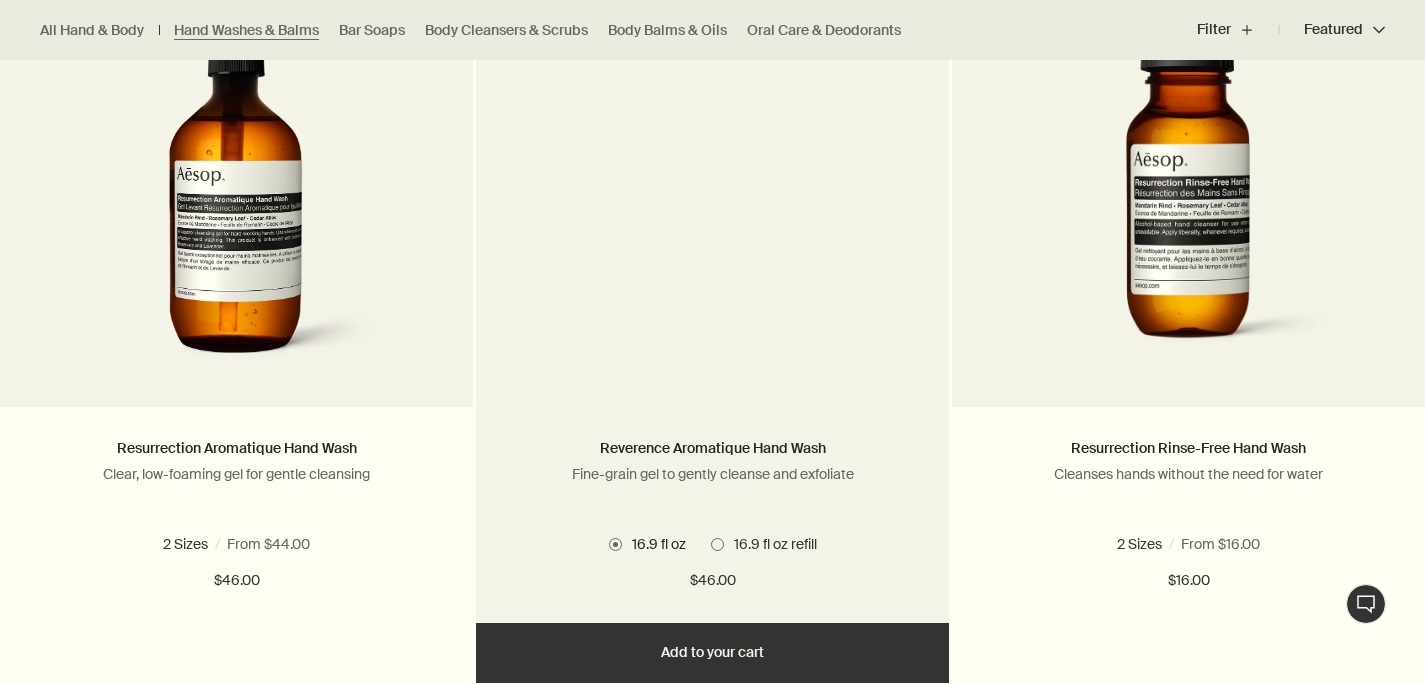 click on "Add Add to your cart" at bounding box center [712, 653] 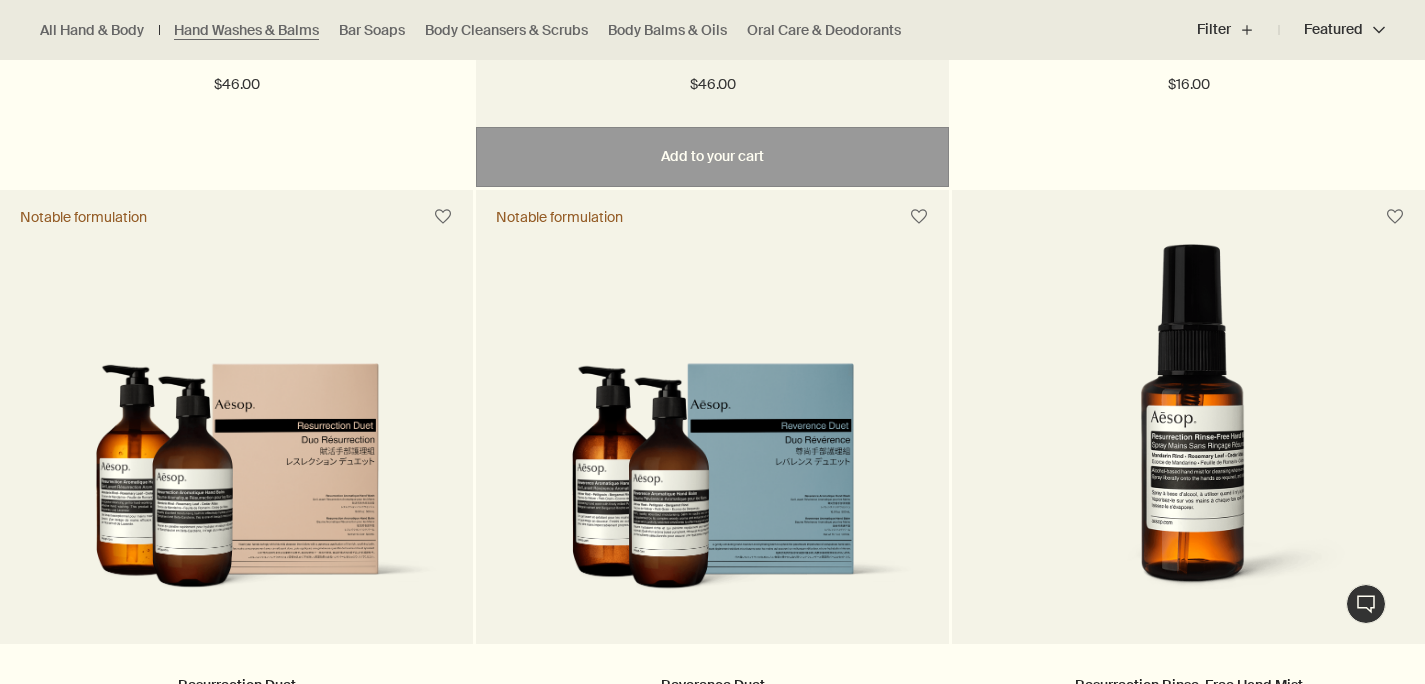 scroll, scrollTop: 2179, scrollLeft: 0, axis: vertical 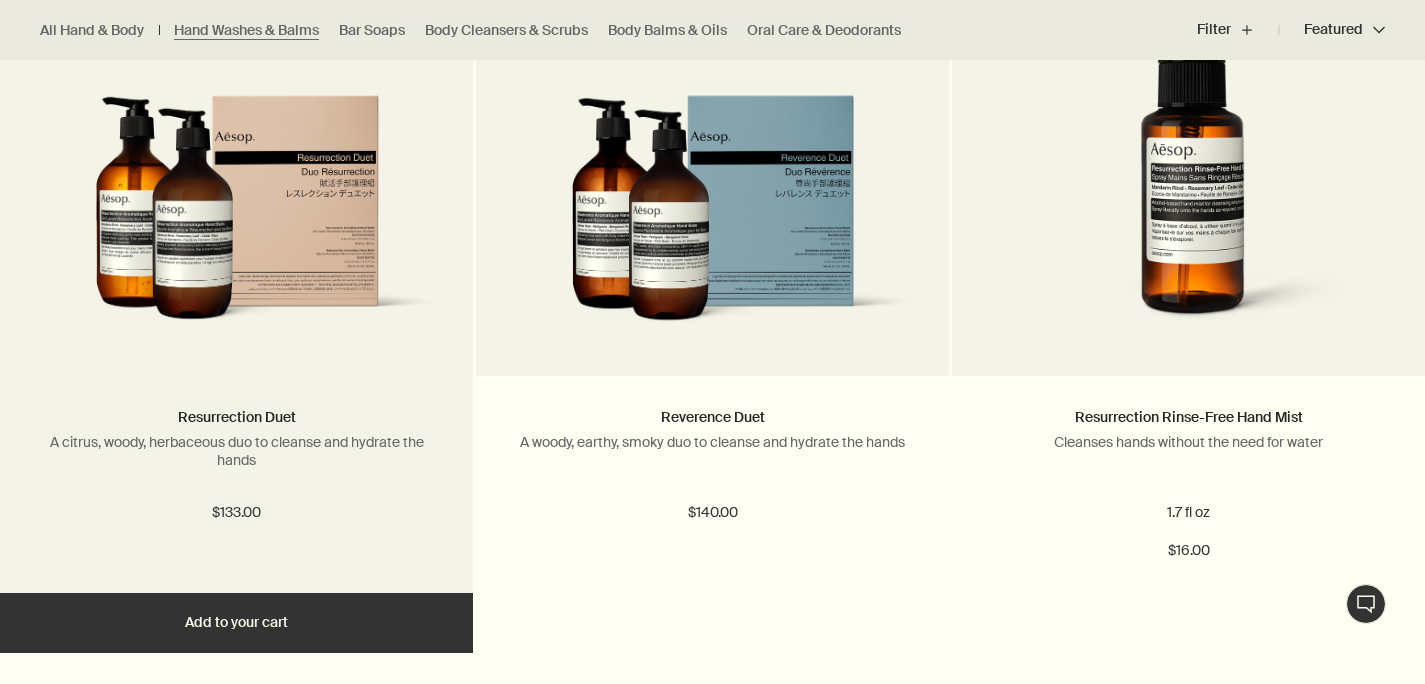 click on "Add Add to your cart" at bounding box center (236, 623) 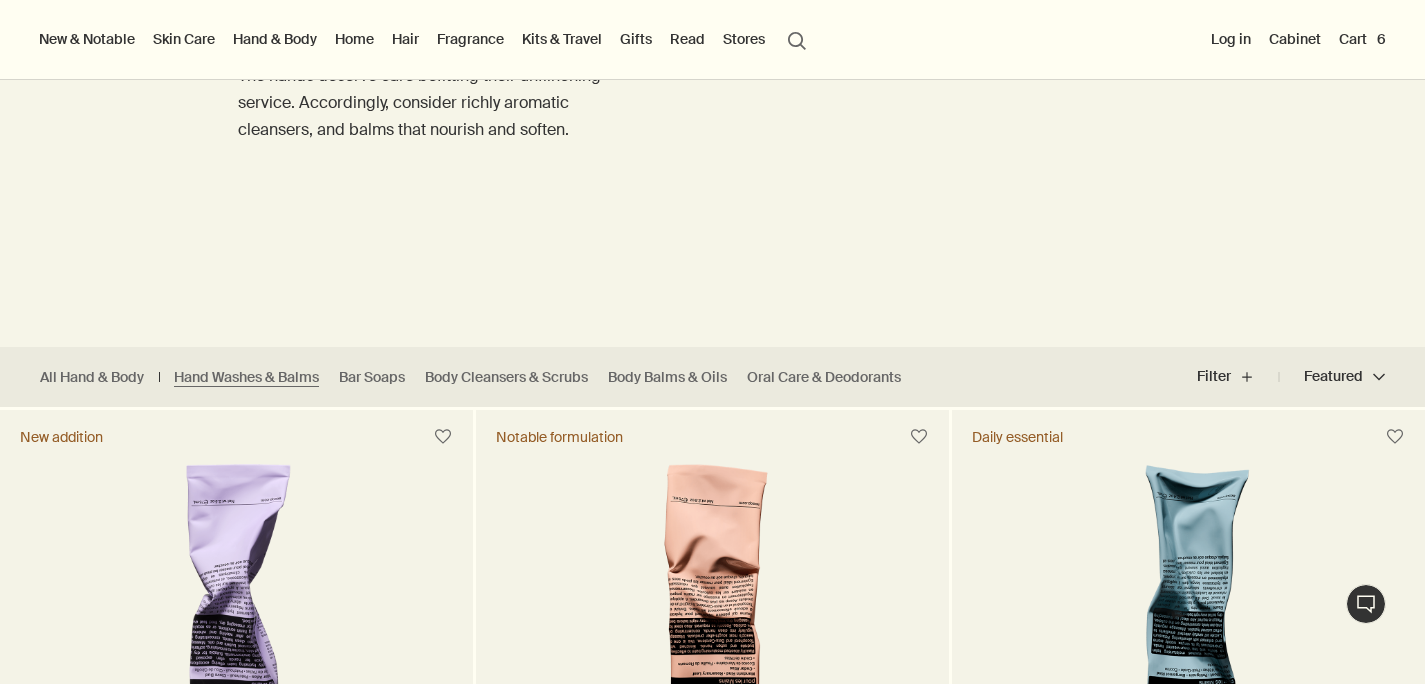 scroll, scrollTop: 0, scrollLeft: 0, axis: both 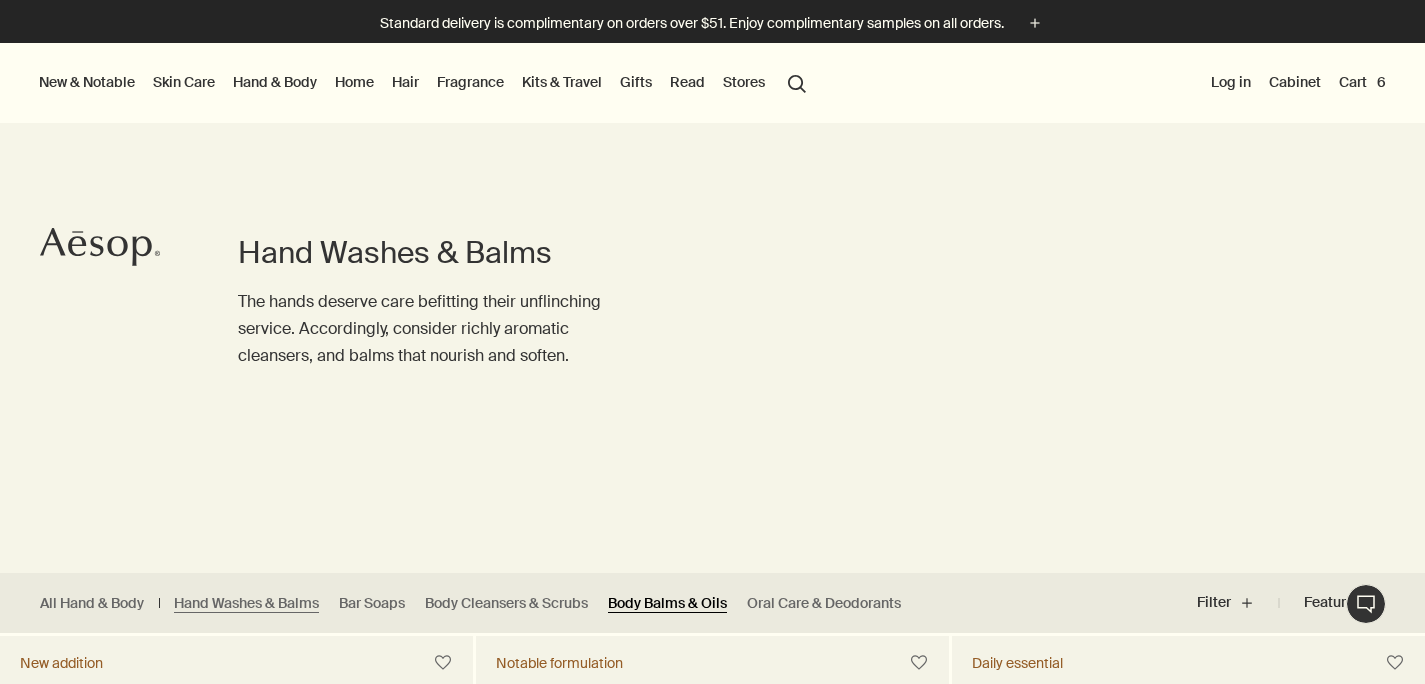click on "Body Balms & Oils" at bounding box center (667, 603) 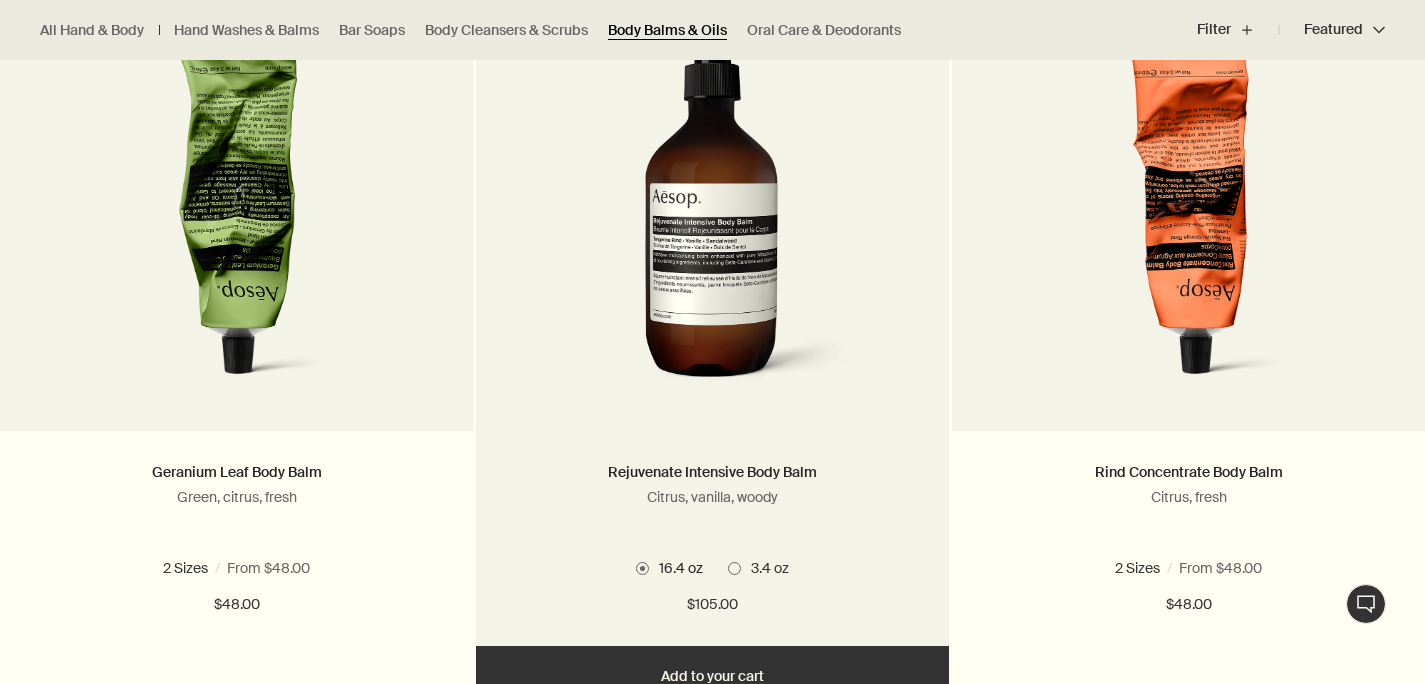 scroll, scrollTop: 749, scrollLeft: 0, axis: vertical 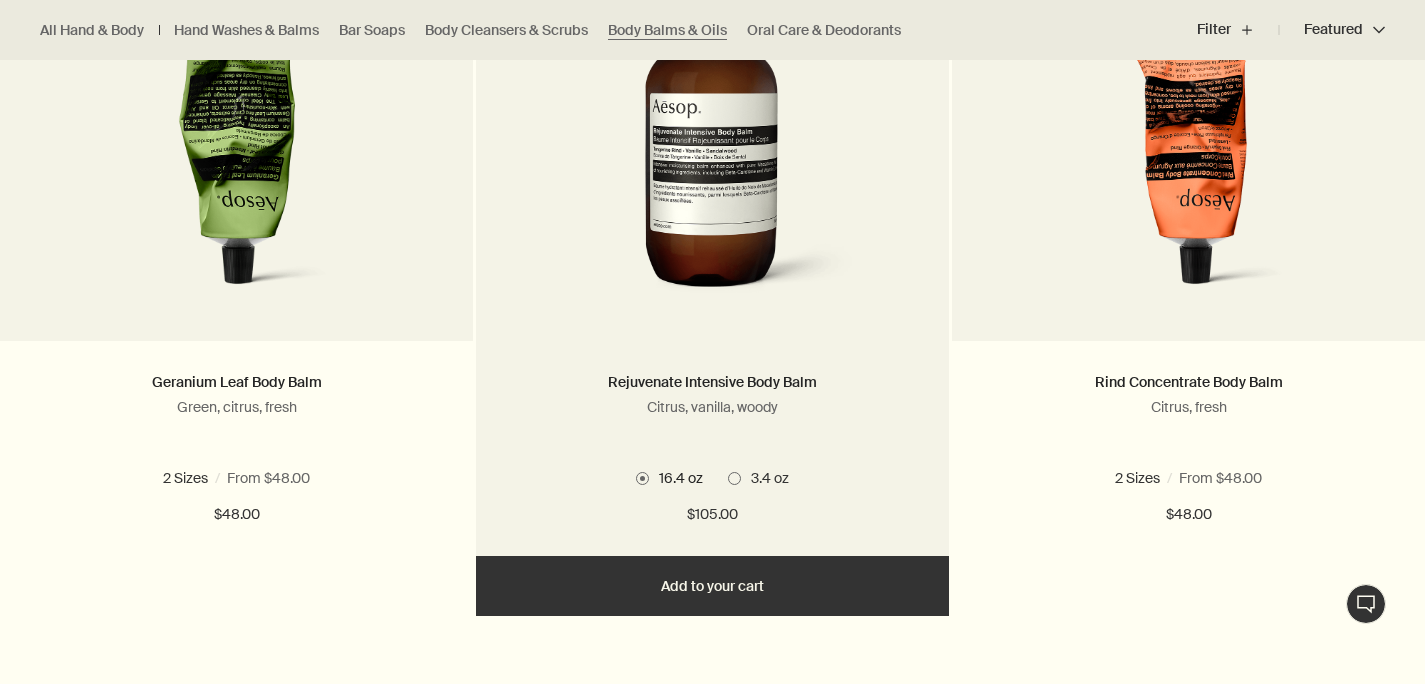 click on "3.4 oz" at bounding box center [765, 478] 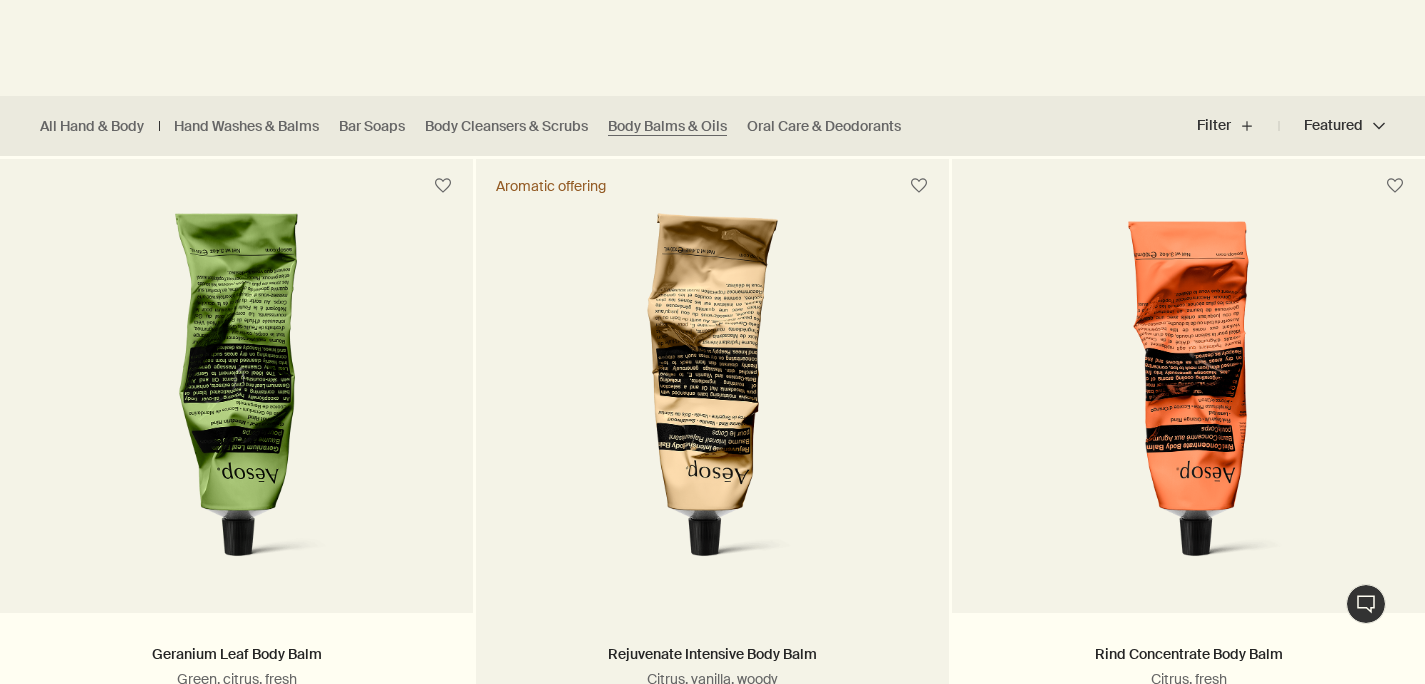 scroll, scrollTop: 653, scrollLeft: 0, axis: vertical 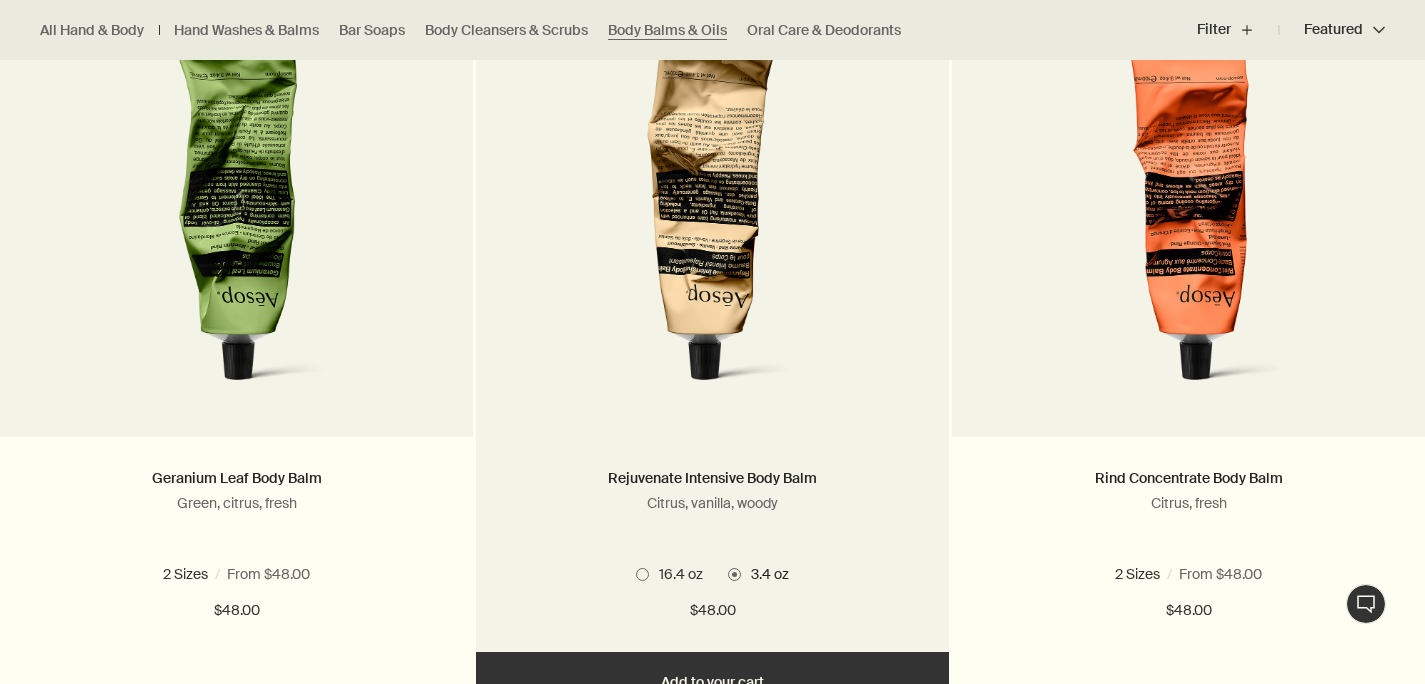 click on "16.4 oz" at bounding box center [676, 574] 